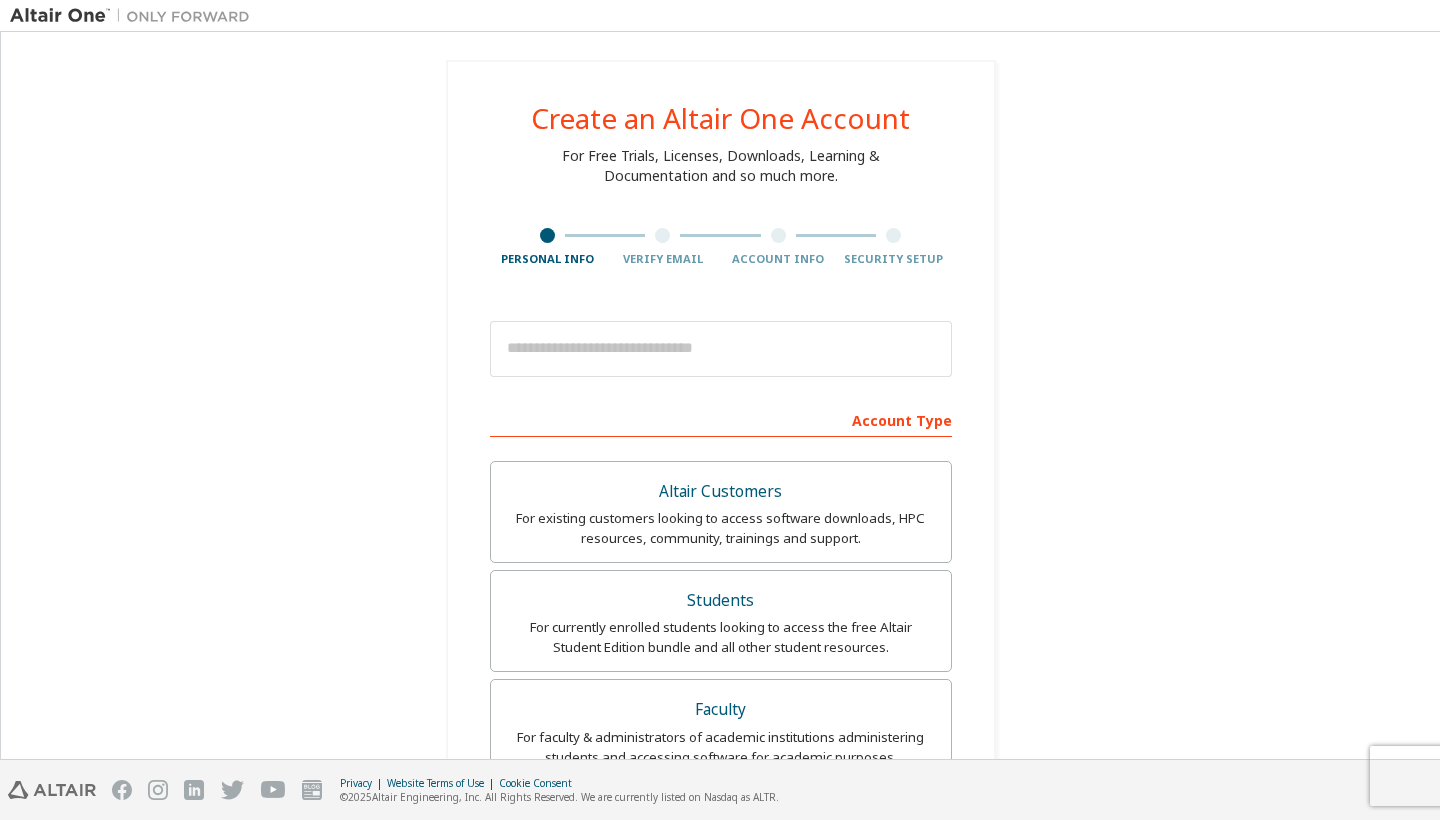 scroll, scrollTop: 0, scrollLeft: 0, axis: both 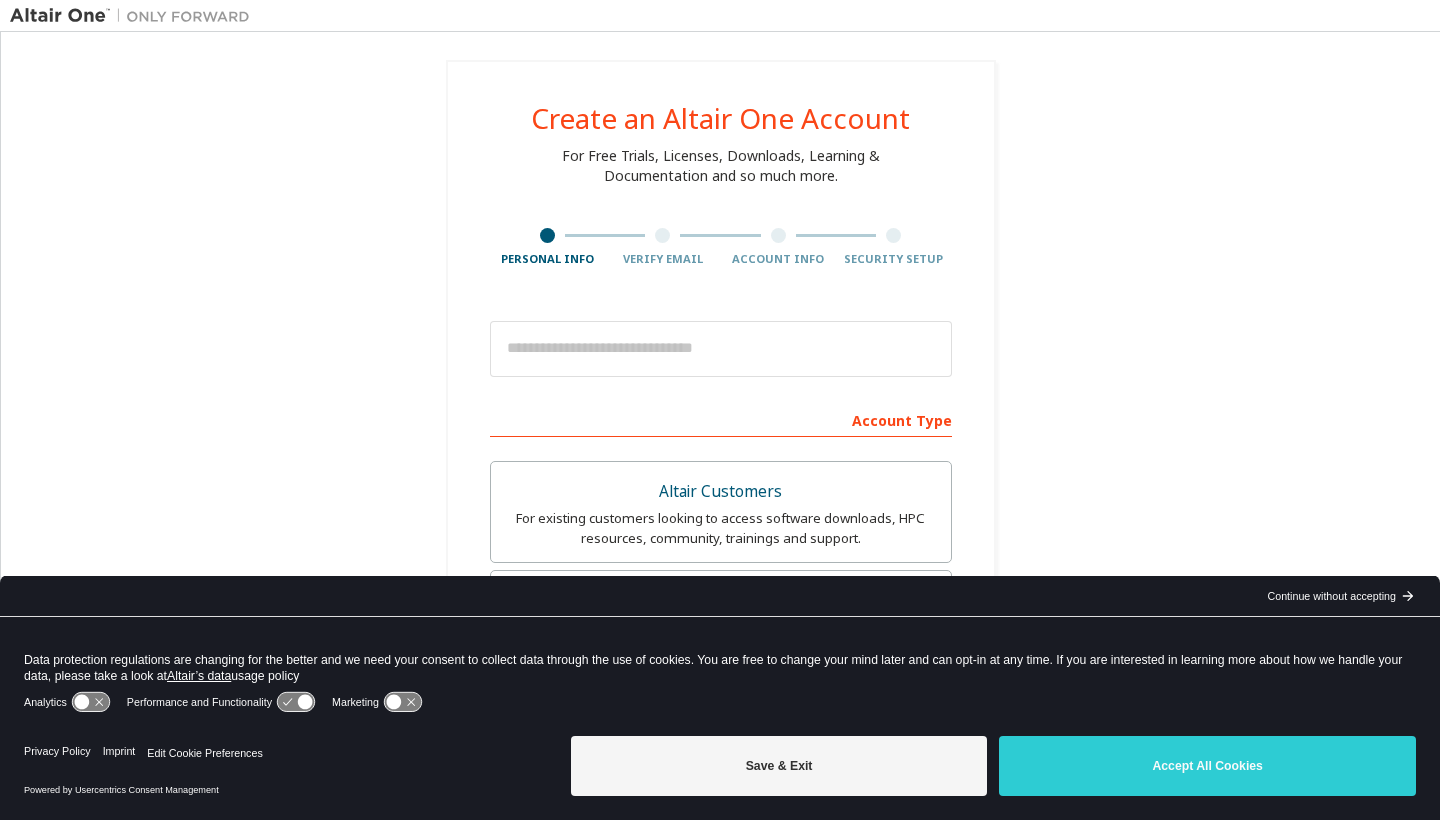 click on "Save & Exit Accept All Cookies" at bounding box center [993, 768] 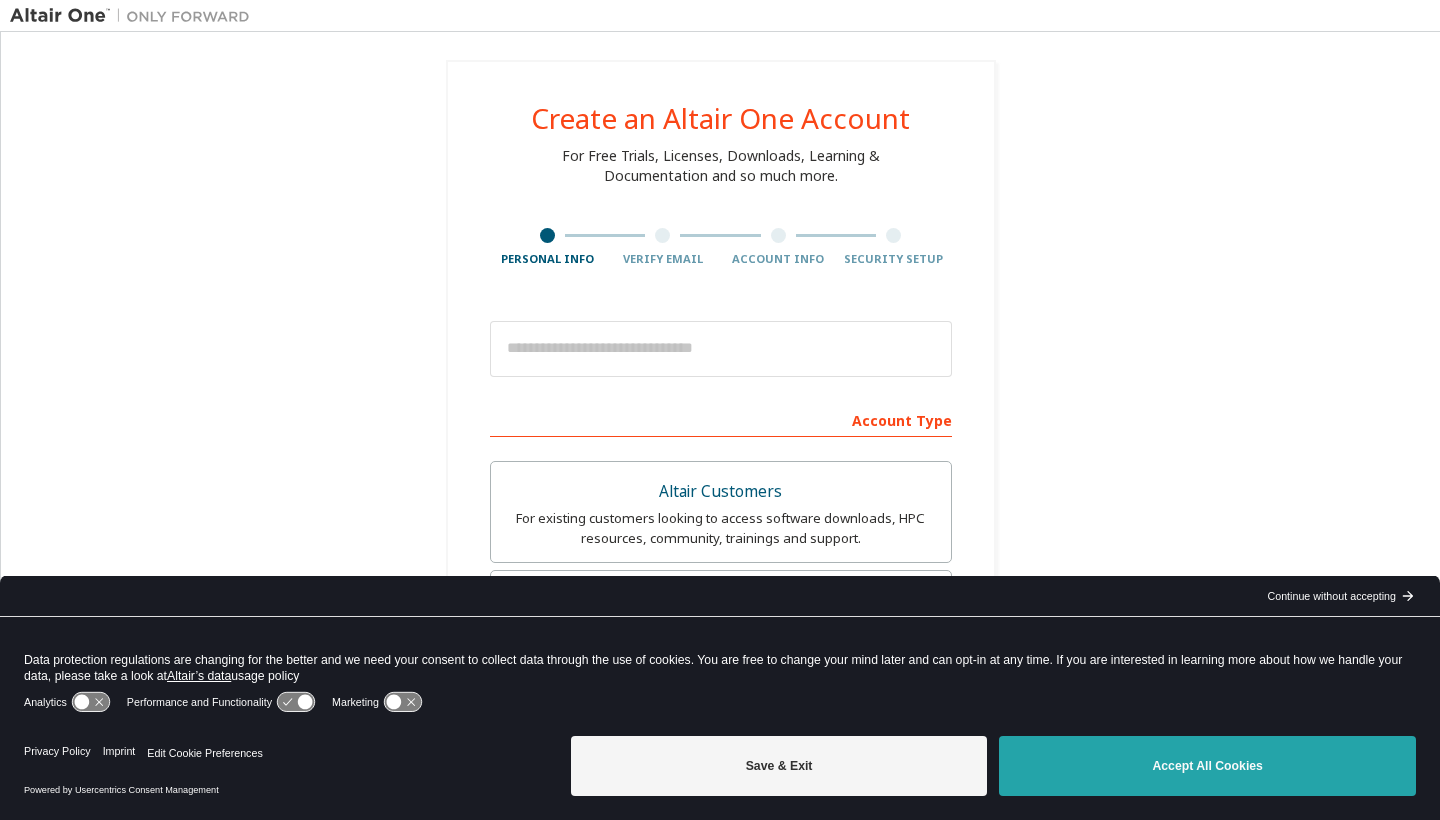 click on "Accept All Cookies" at bounding box center [1207, 766] 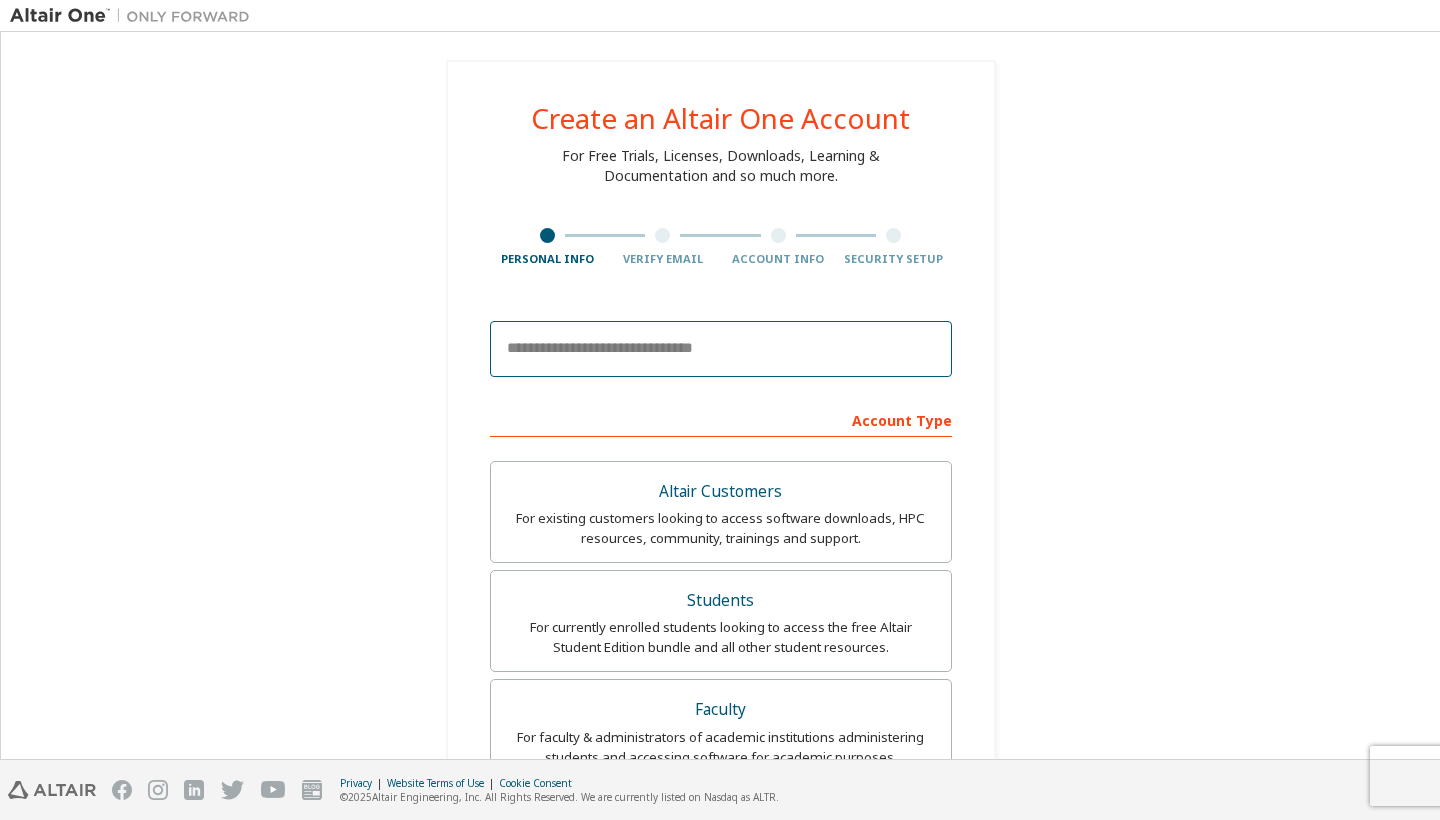 click at bounding box center (721, 349) 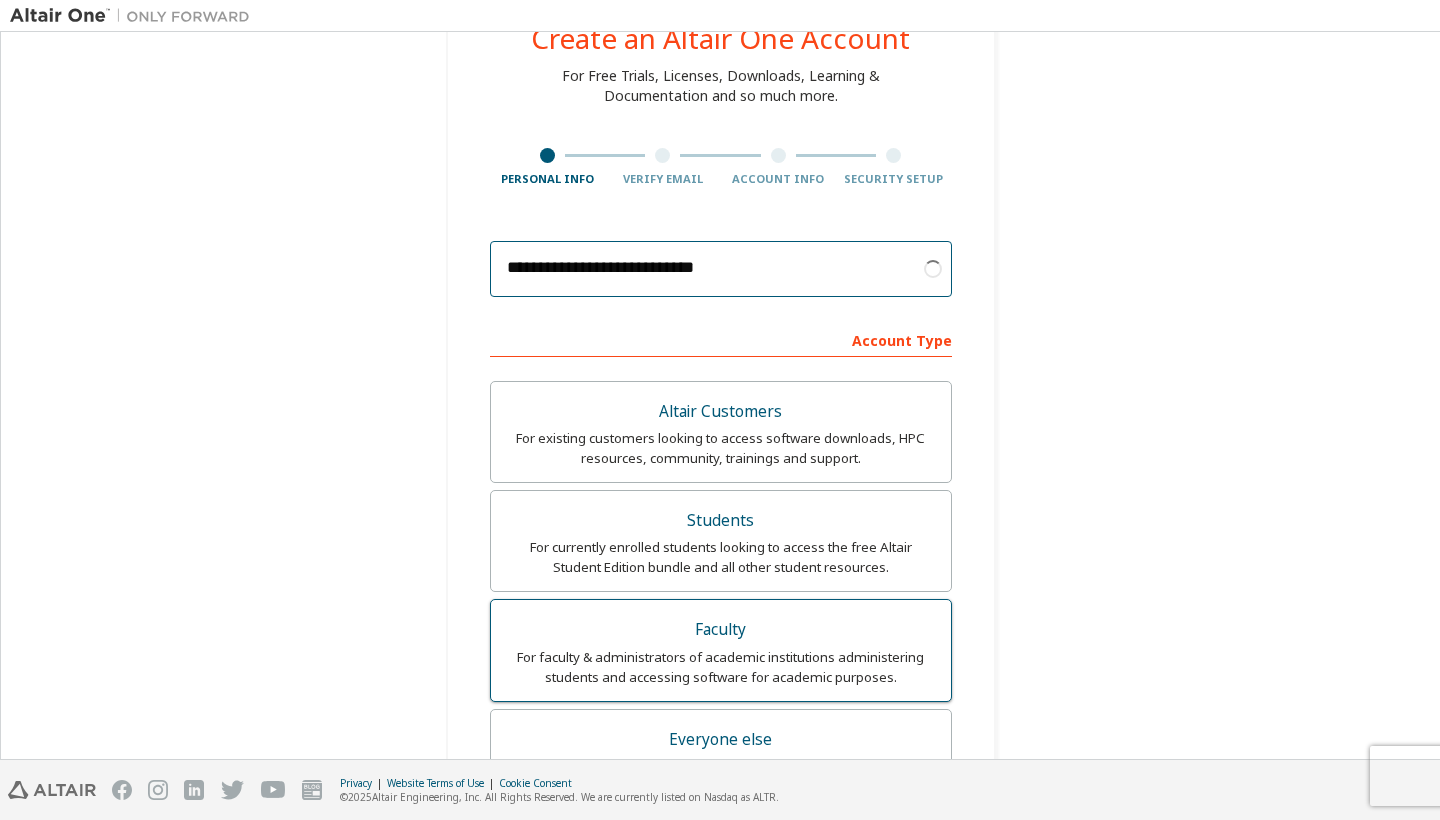 scroll, scrollTop: 115, scrollLeft: 0, axis: vertical 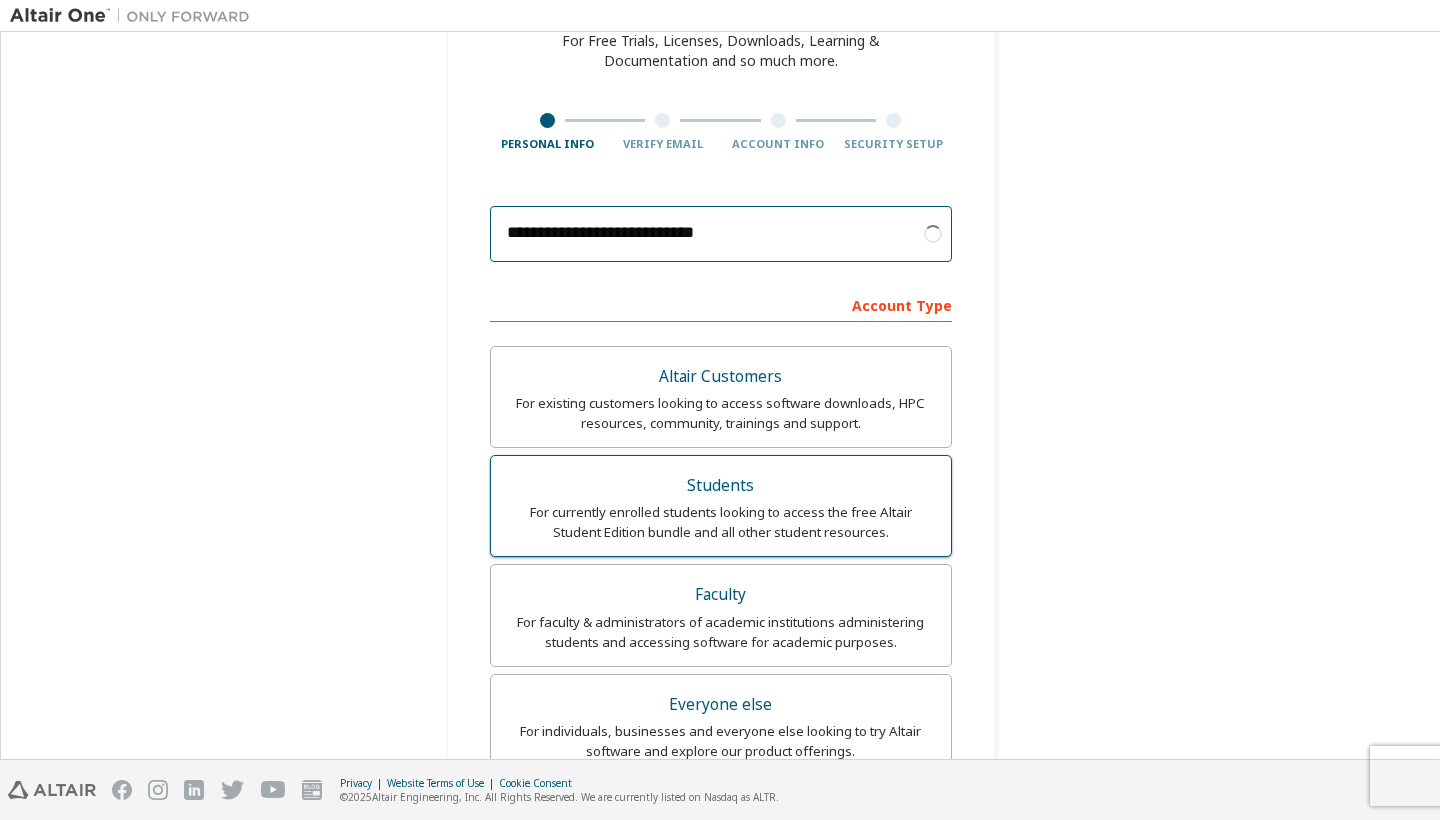 type on "**********" 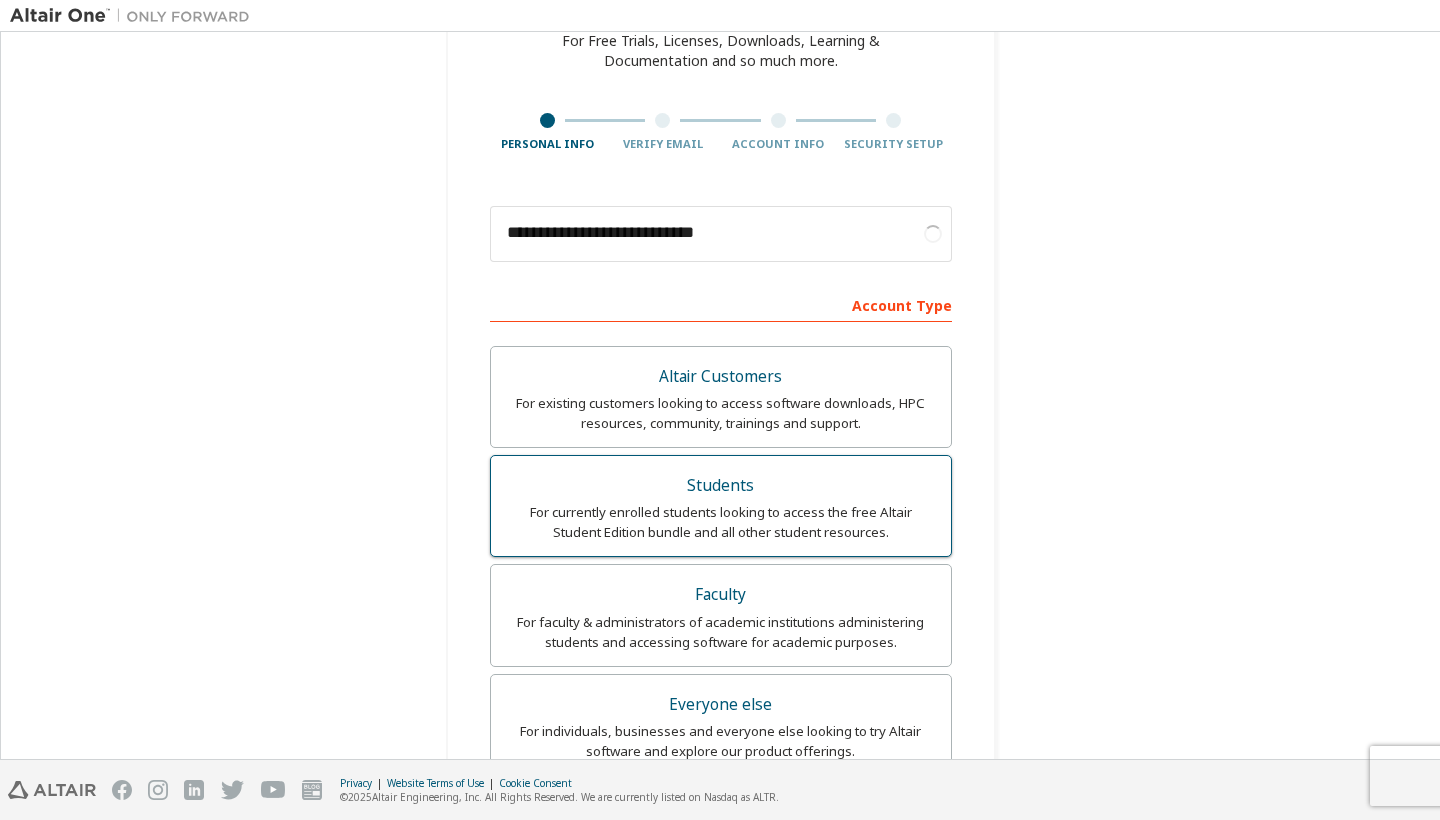 click on "For currently enrolled students looking to access the free Altair Student Edition bundle and all other student resources." at bounding box center (721, 522) 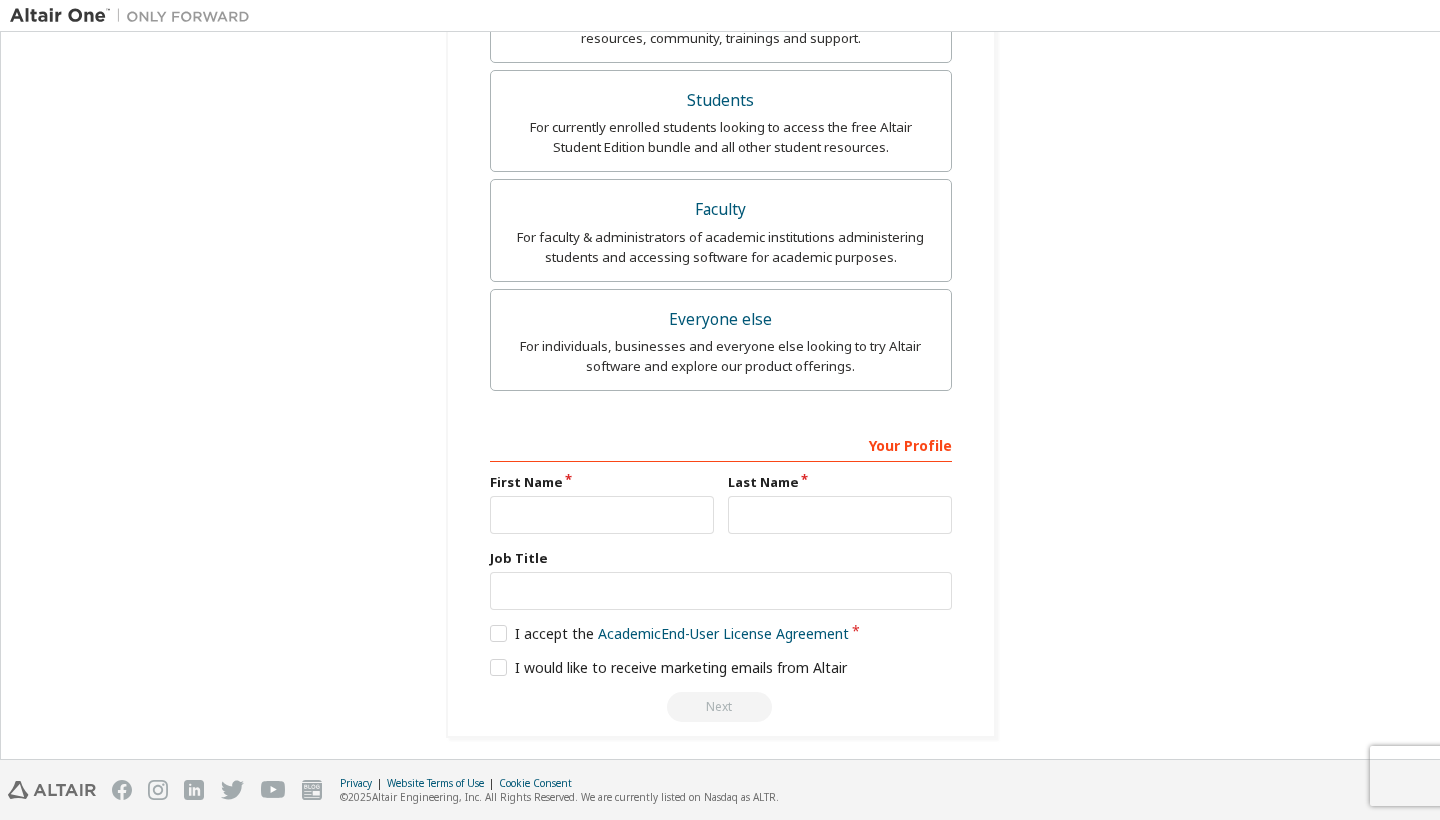 scroll, scrollTop: 498, scrollLeft: 0, axis: vertical 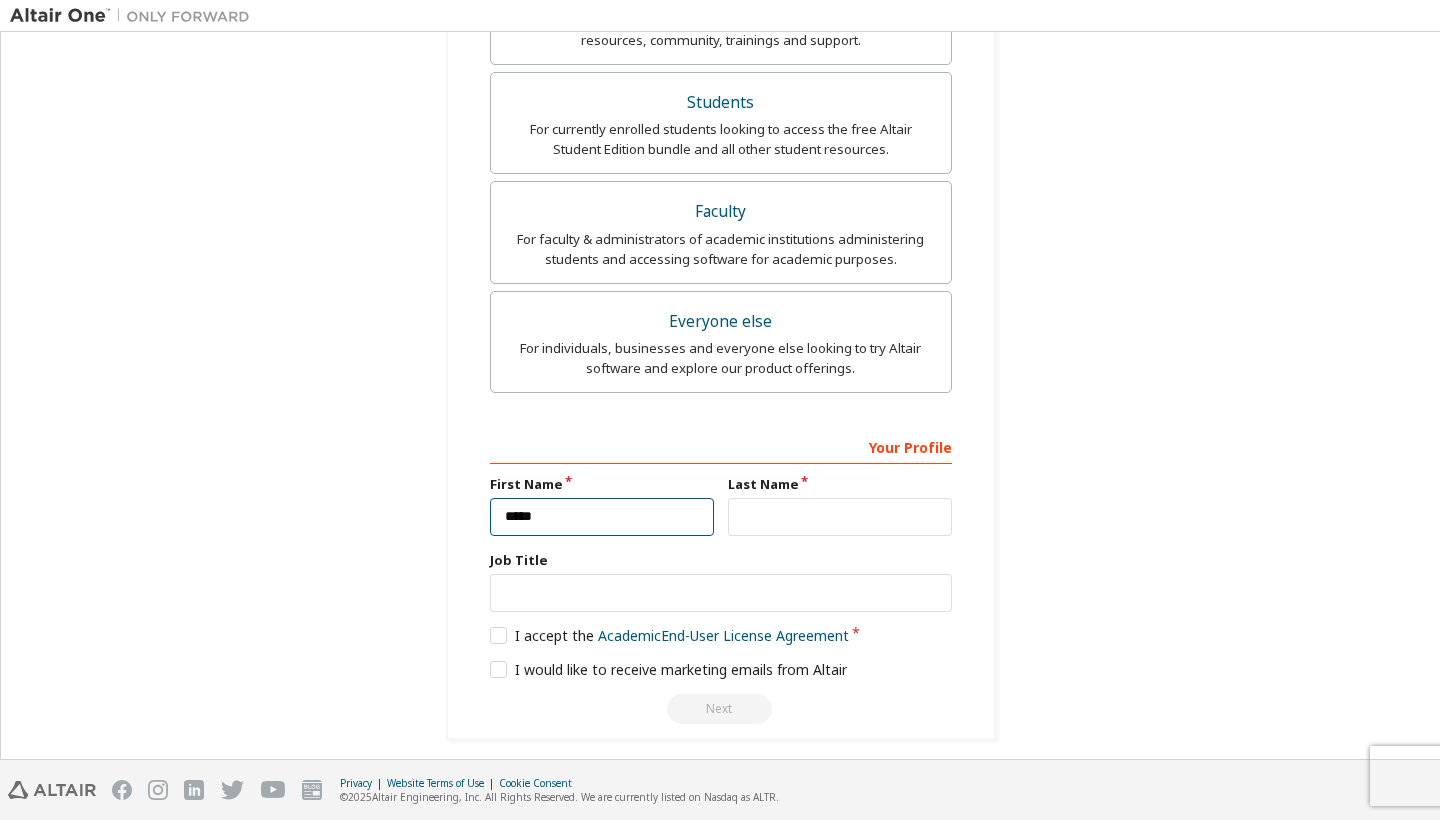 type on "*****" 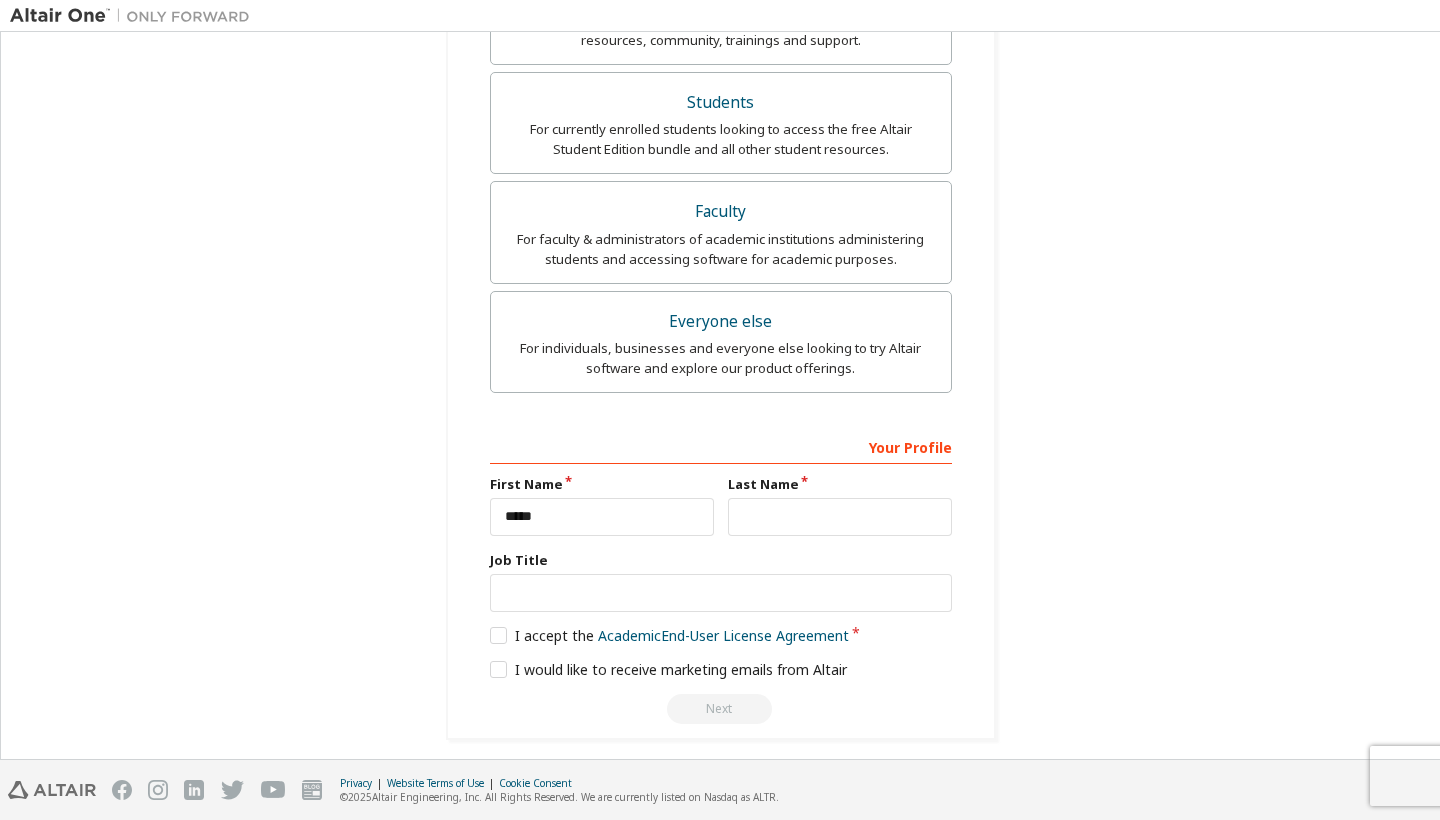 click on "Last Name" at bounding box center [840, 505] 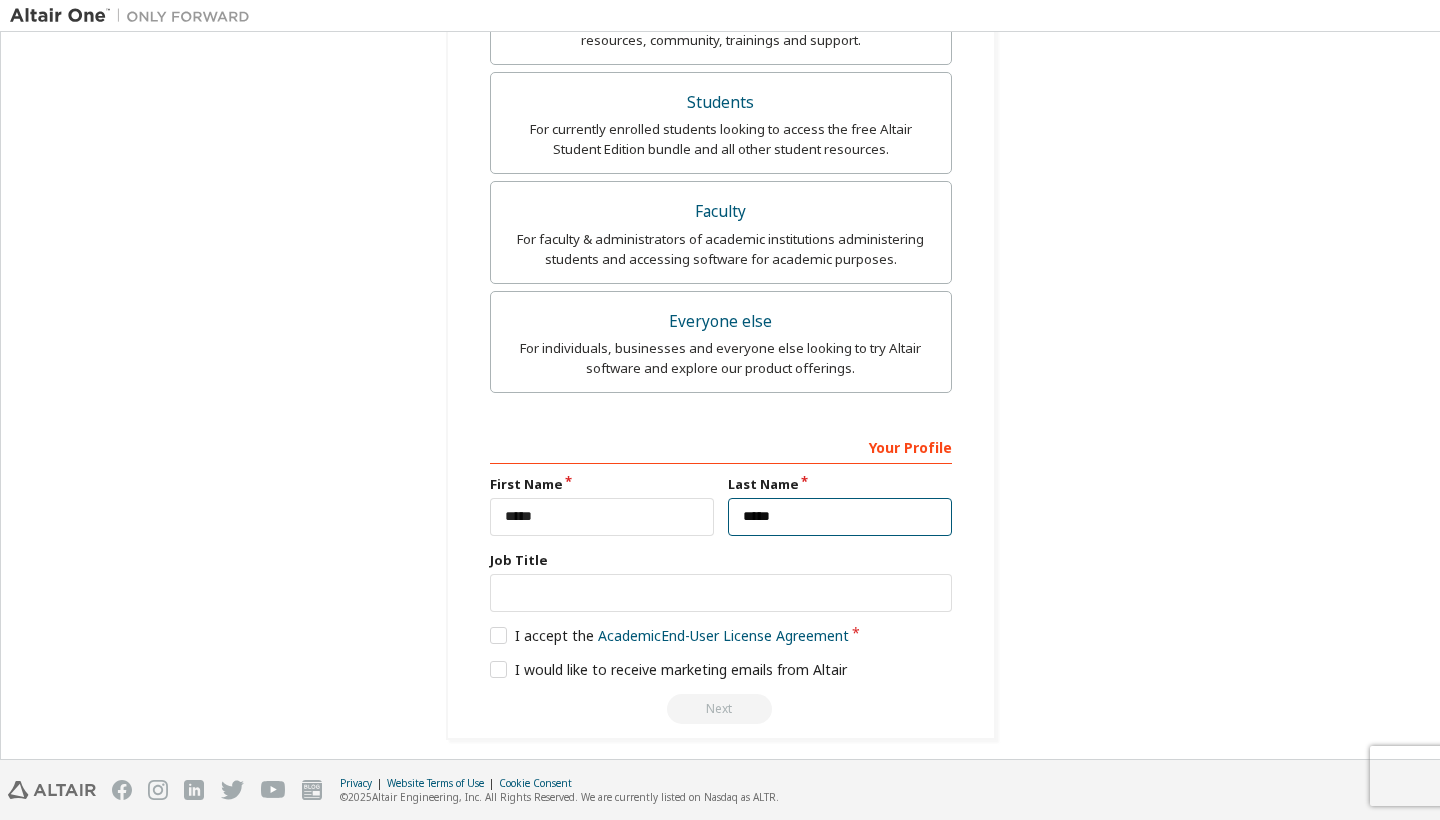 type on "*****" 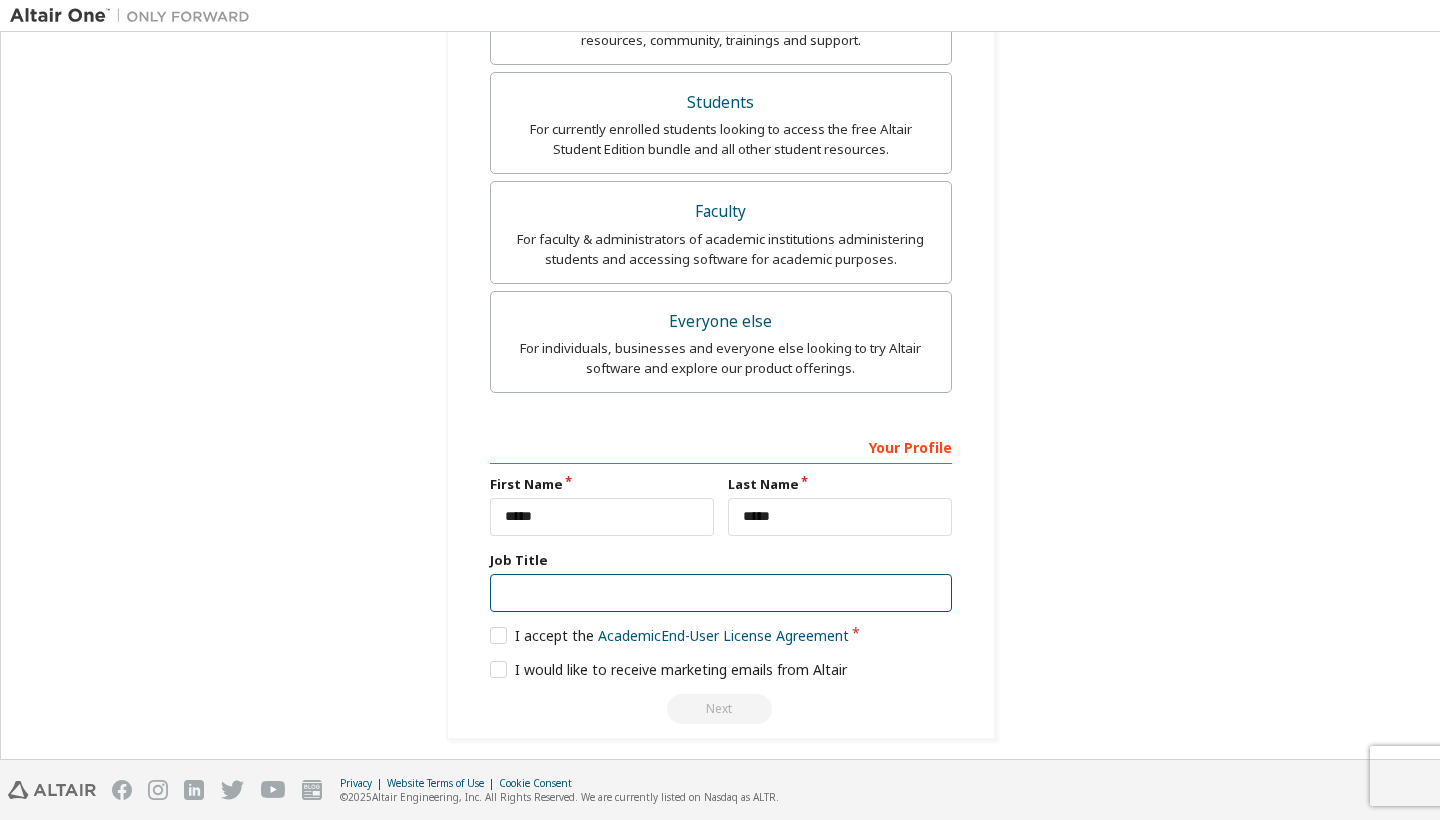 scroll, scrollTop: 494, scrollLeft: 0, axis: vertical 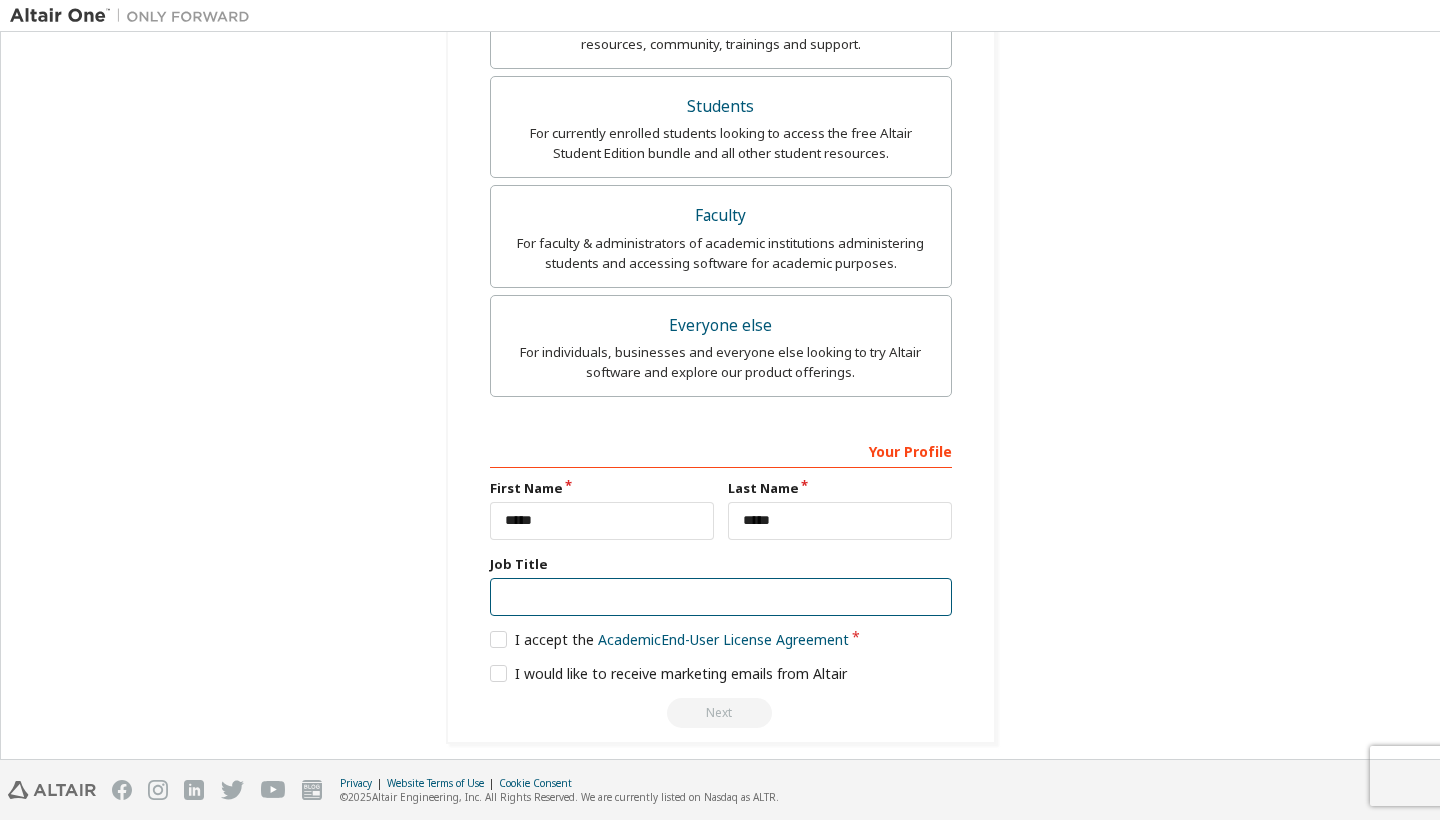 type on "*" 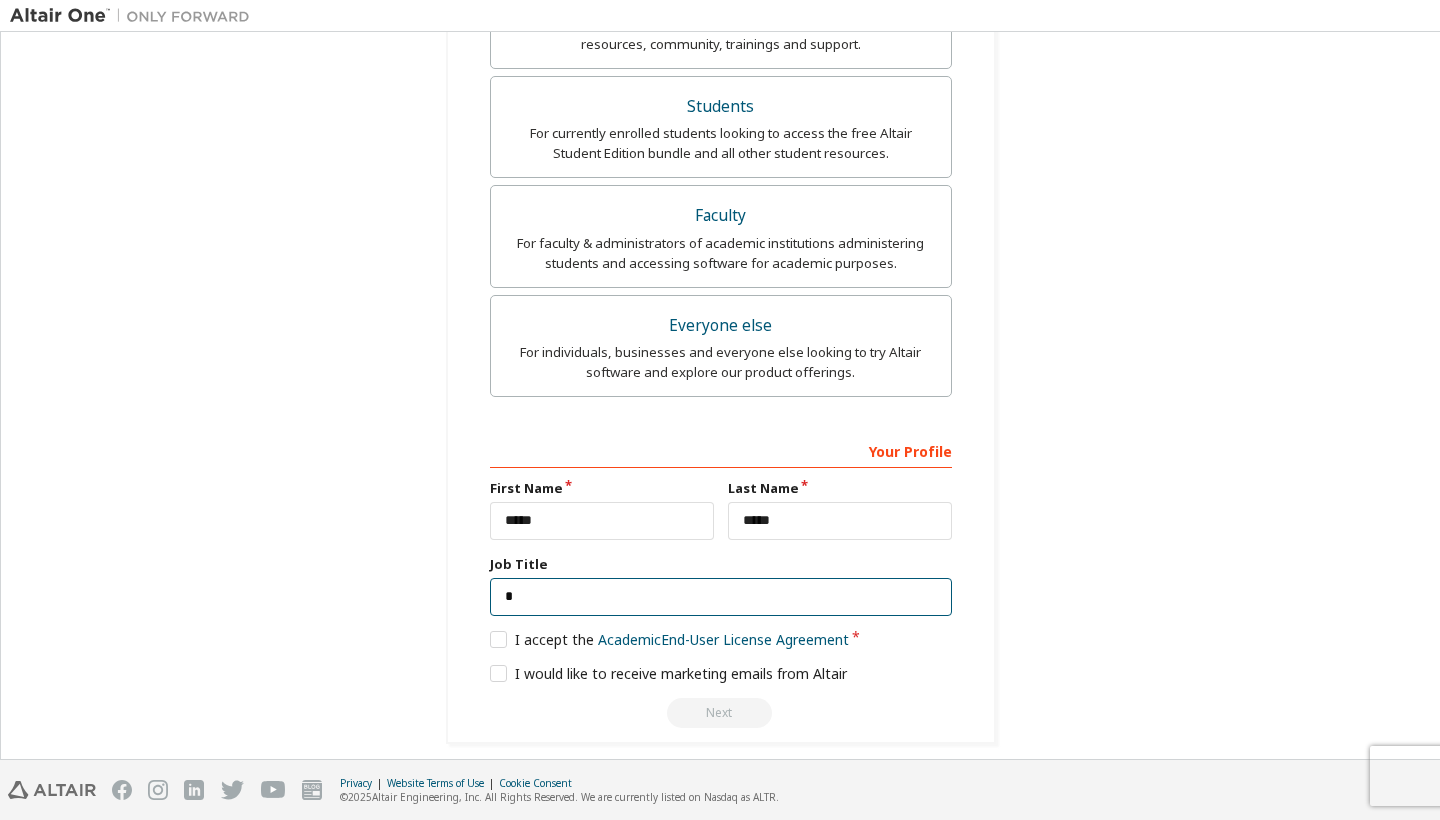 scroll, scrollTop: 490, scrollLeft: 0, axis: vertical 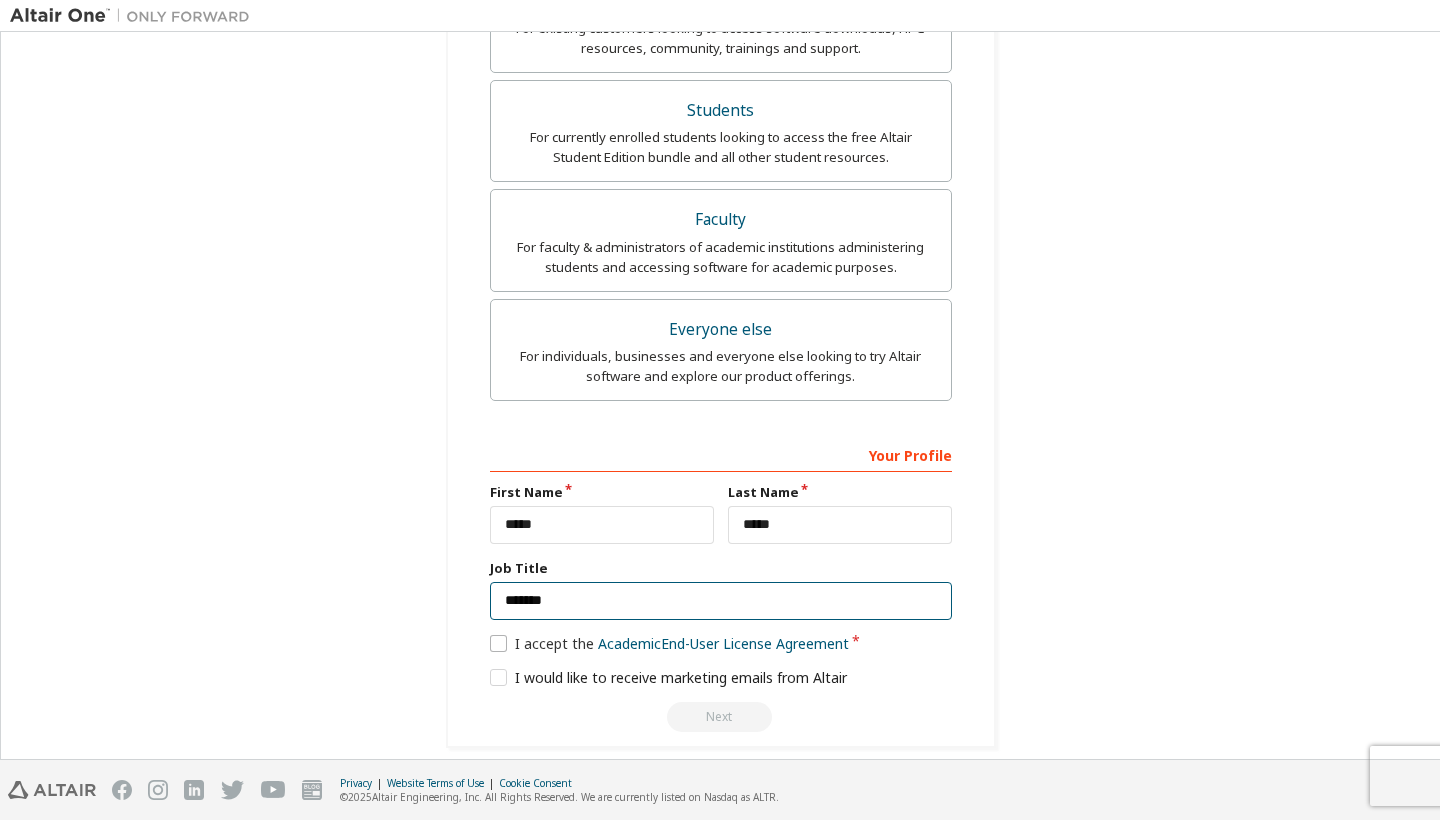 type on "*******" 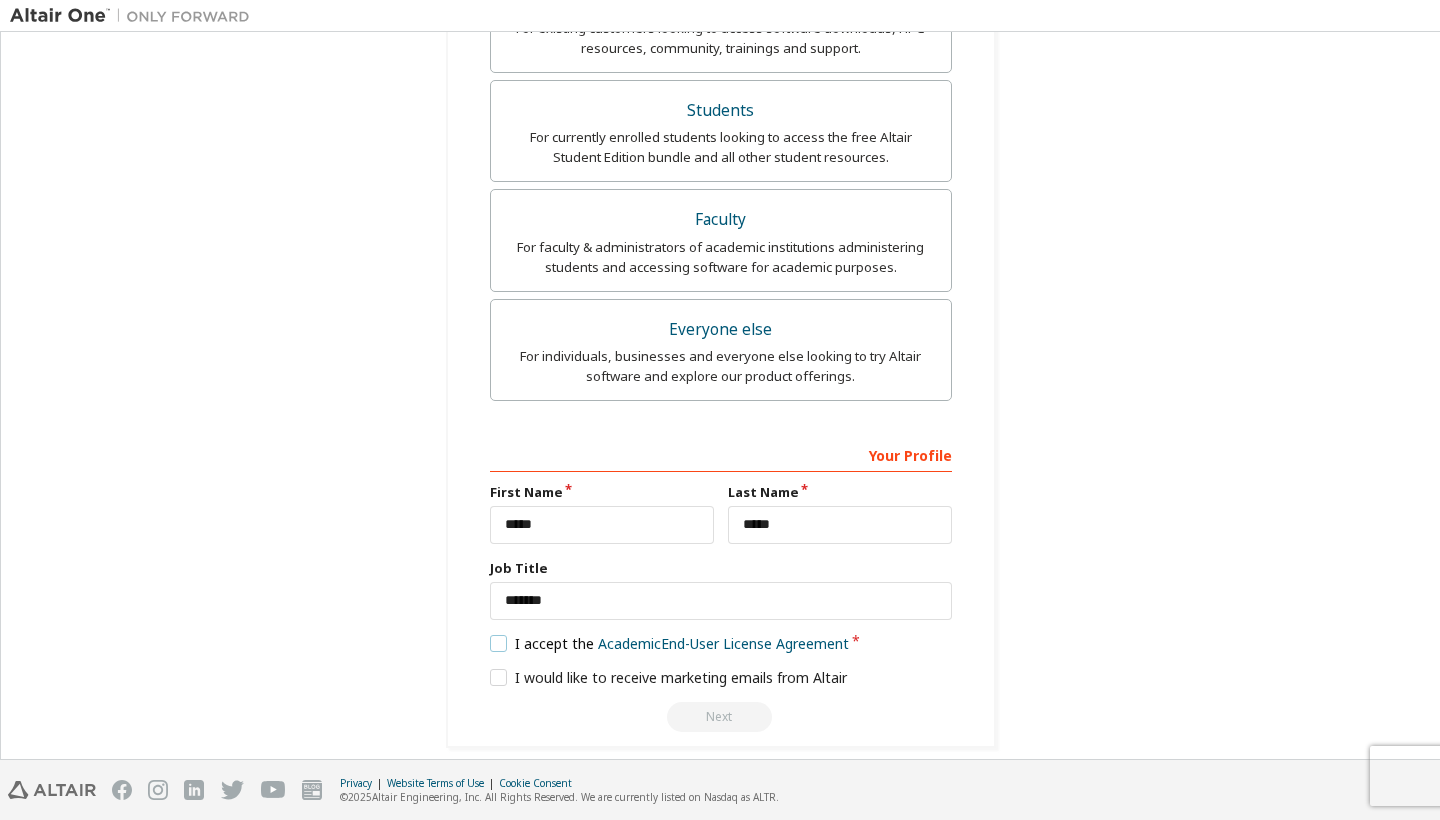 click on "I accept the   Academic   End-User License Agreement" at bounding box center [670, 643] 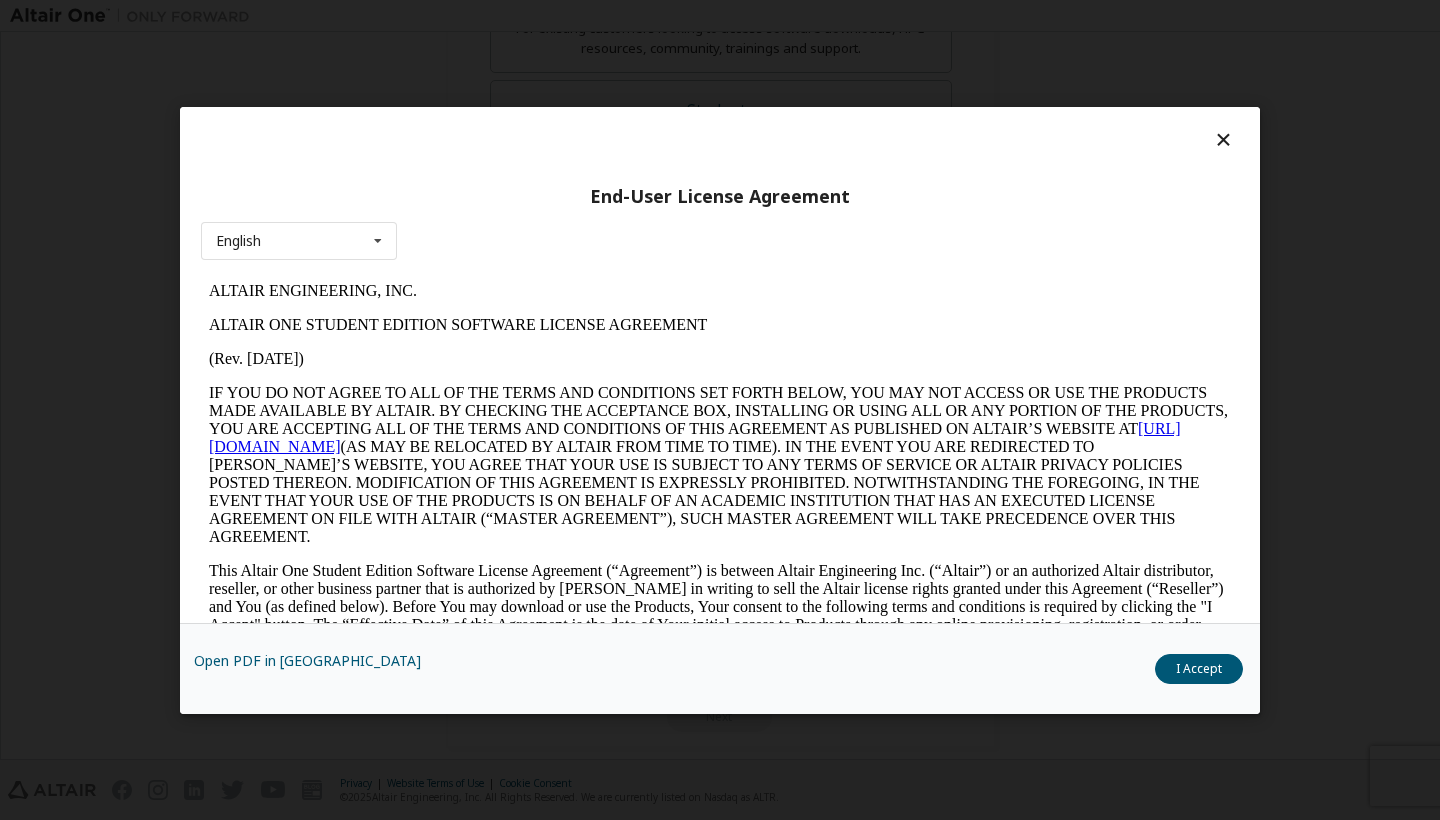 scroll, scrollTop: 0, scrollLeft: 0, axis: both 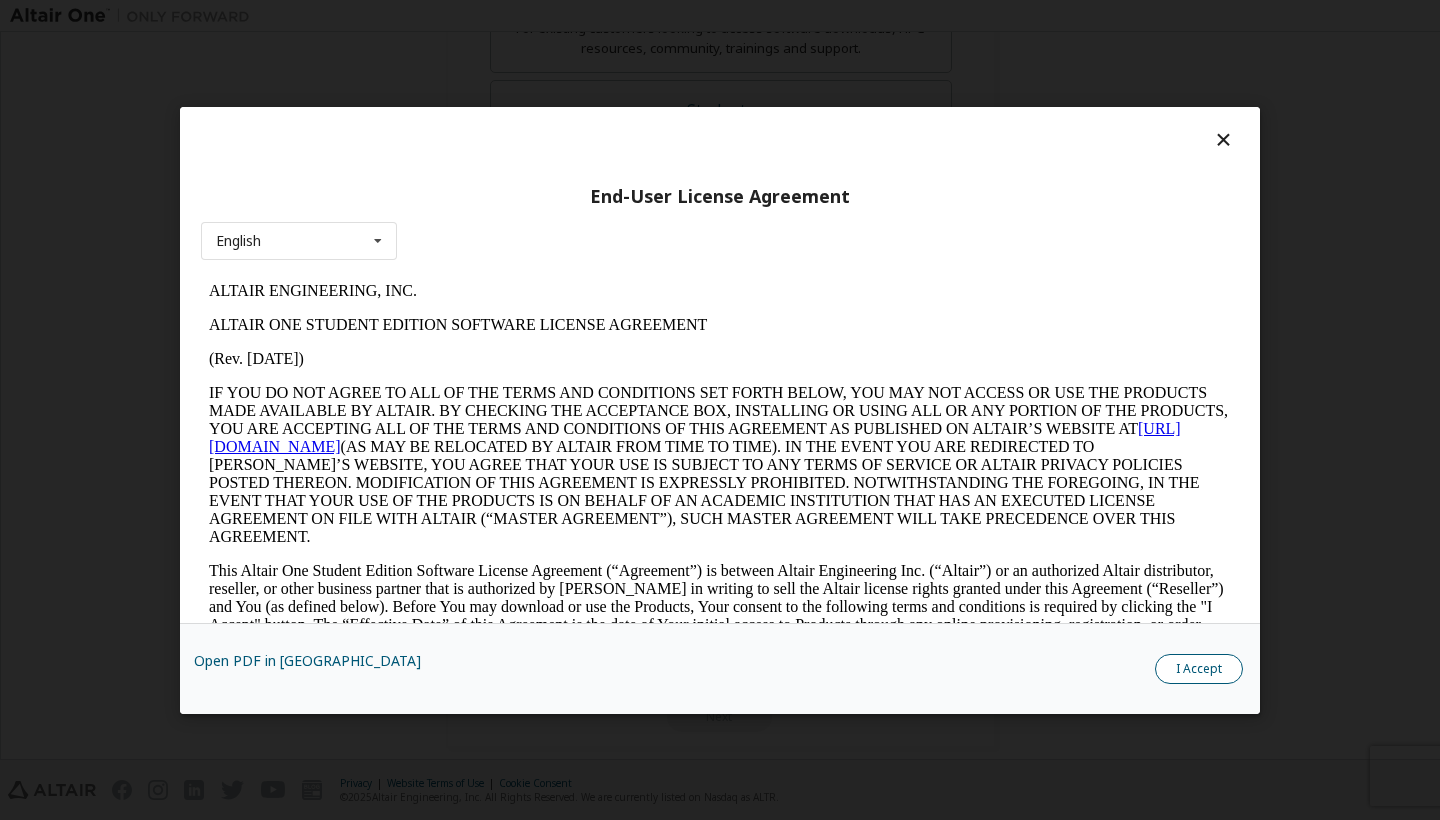 click on "I Accept" at bounding box center [1199, 669] 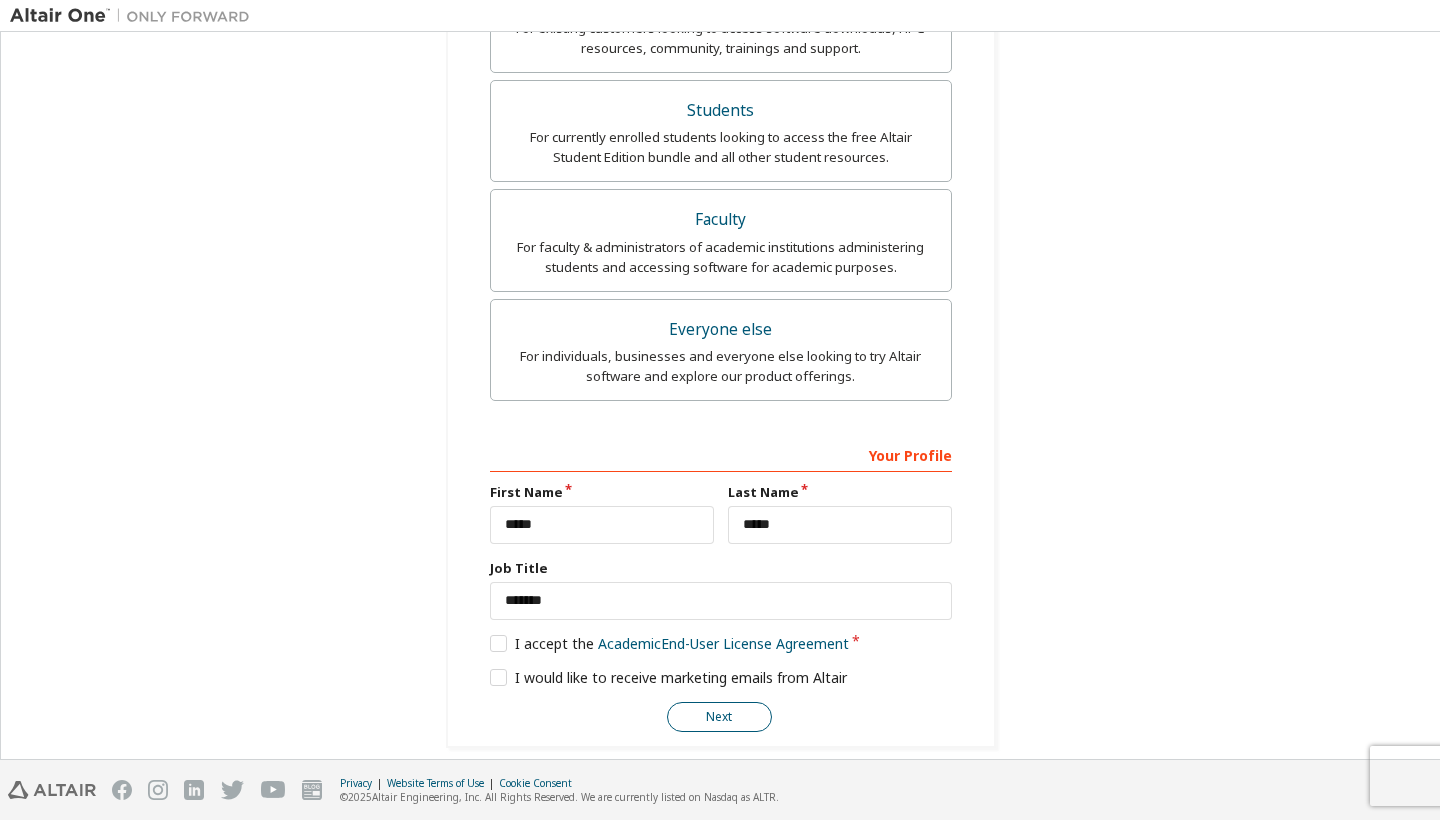click on "Next" at bounding box center [719, 717] 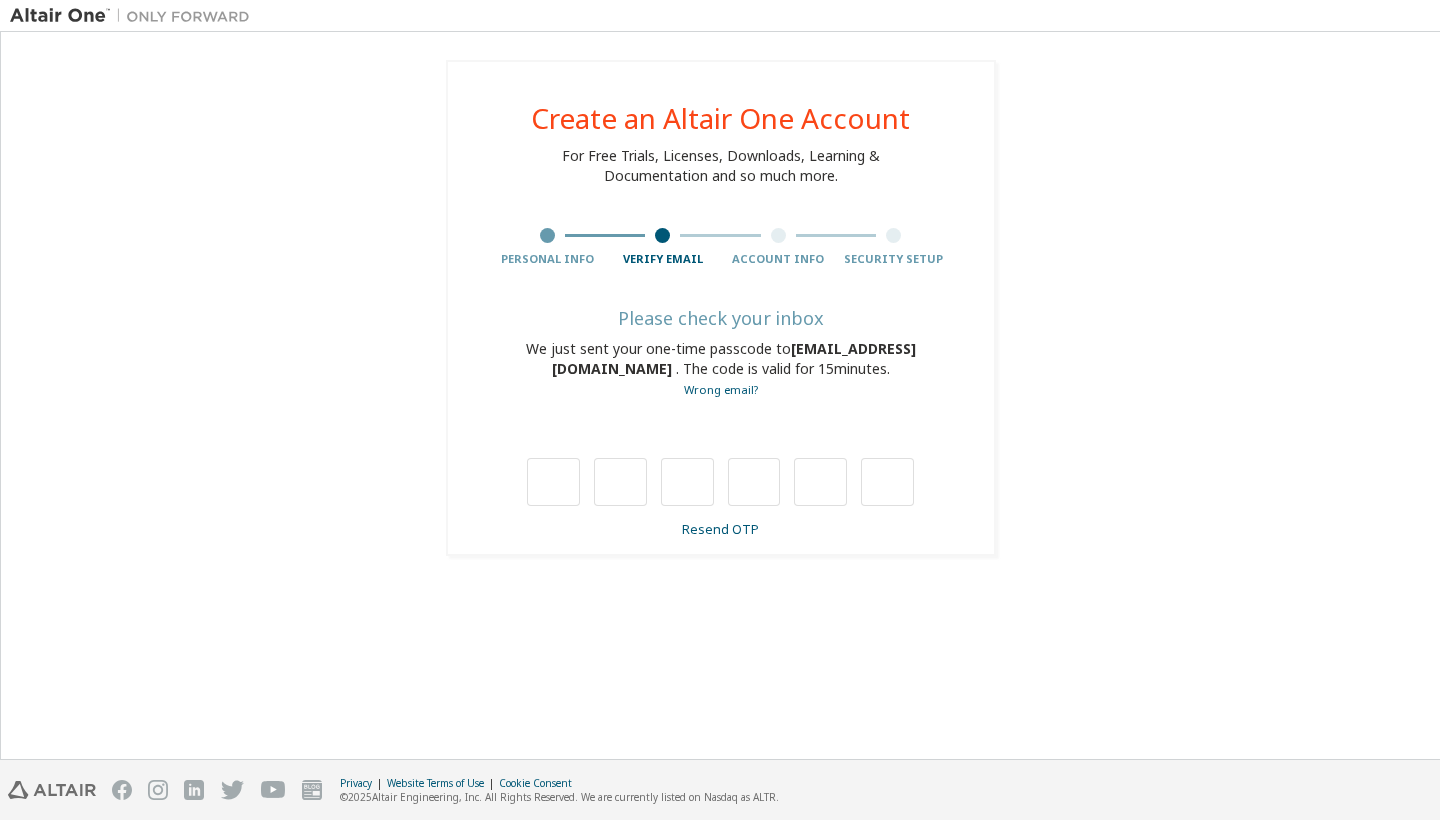 scroll, scrollTop: 0, scrollLeft: 0, axis: both 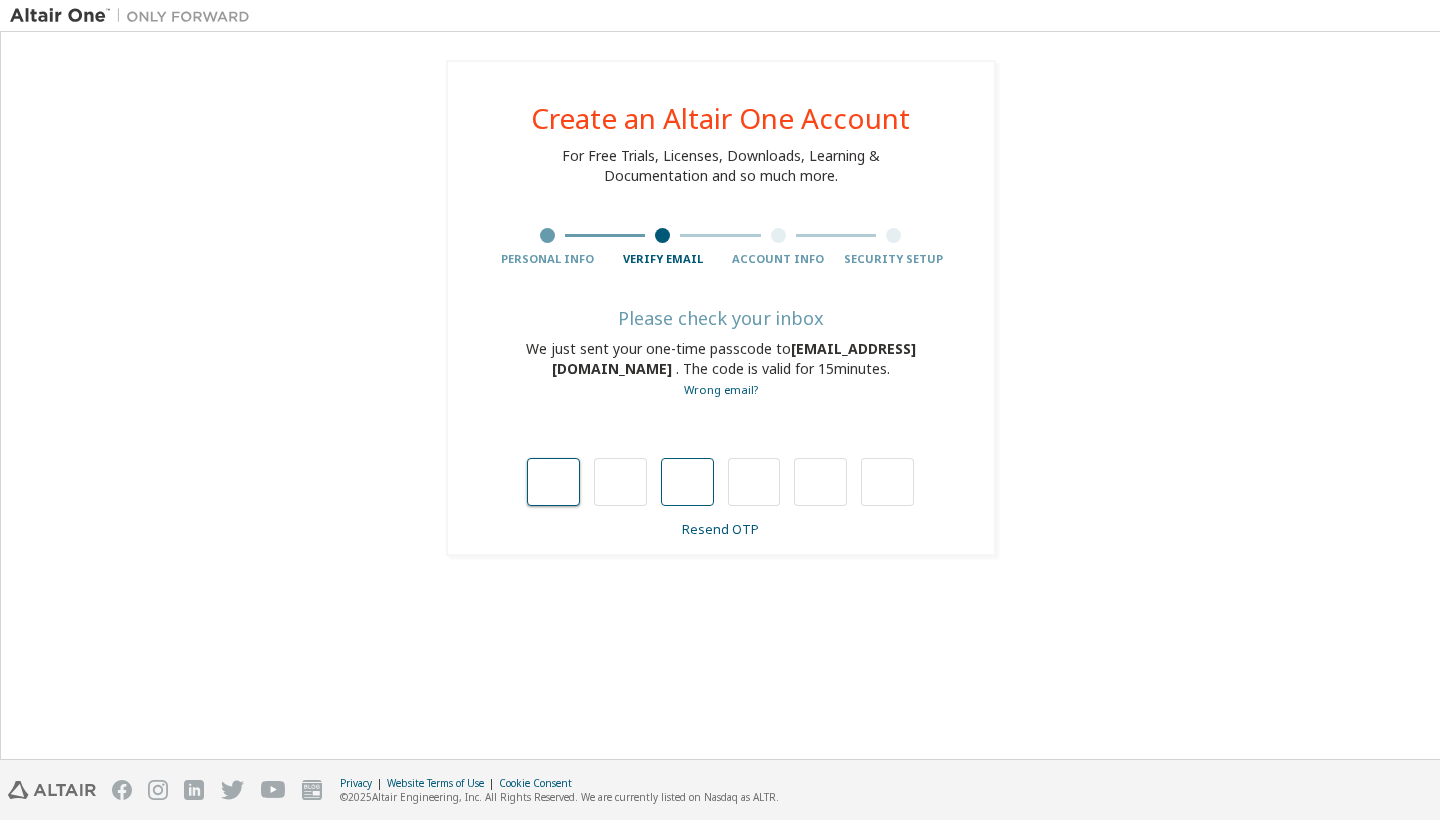 type on "*" 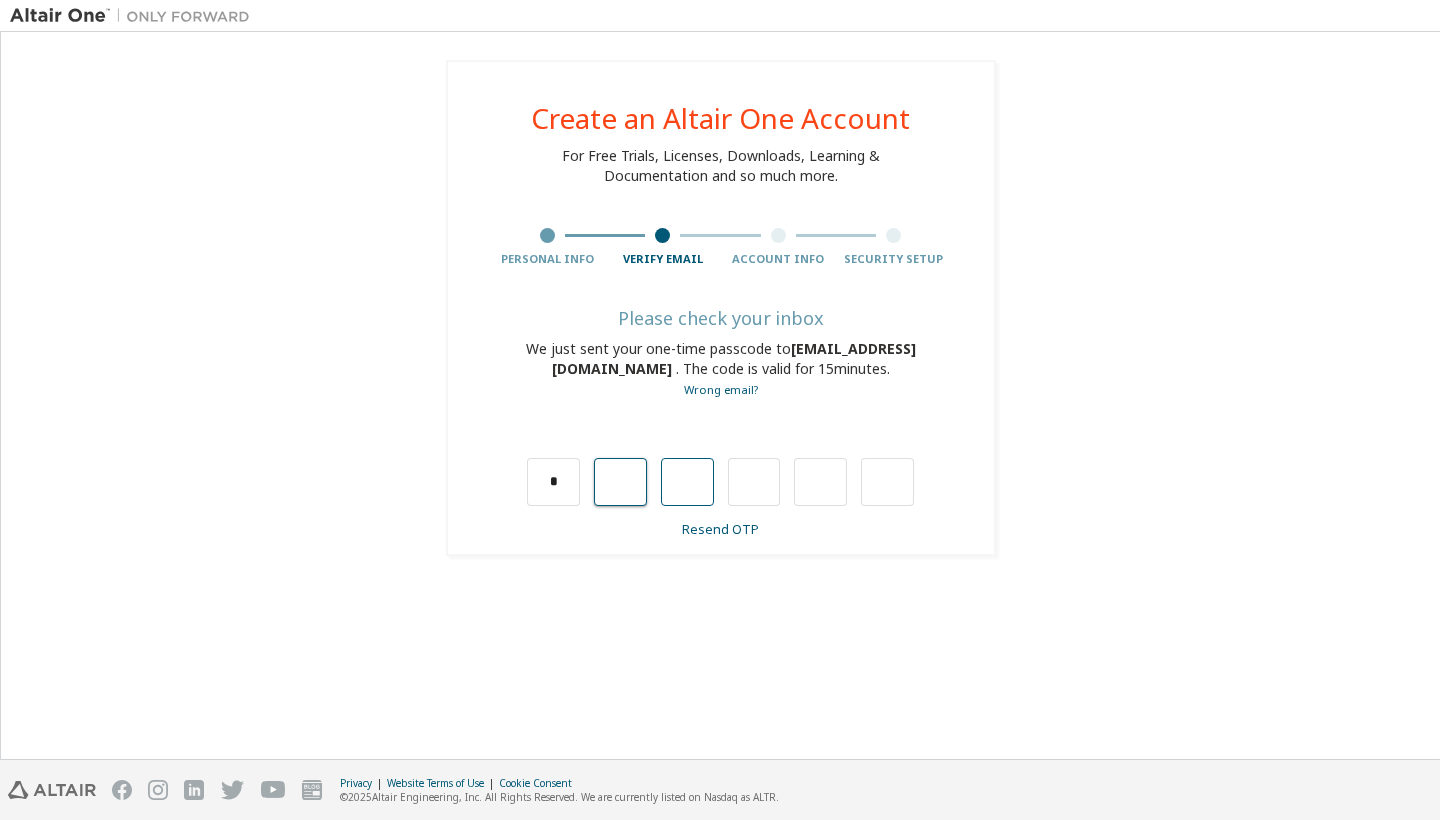type on "*" 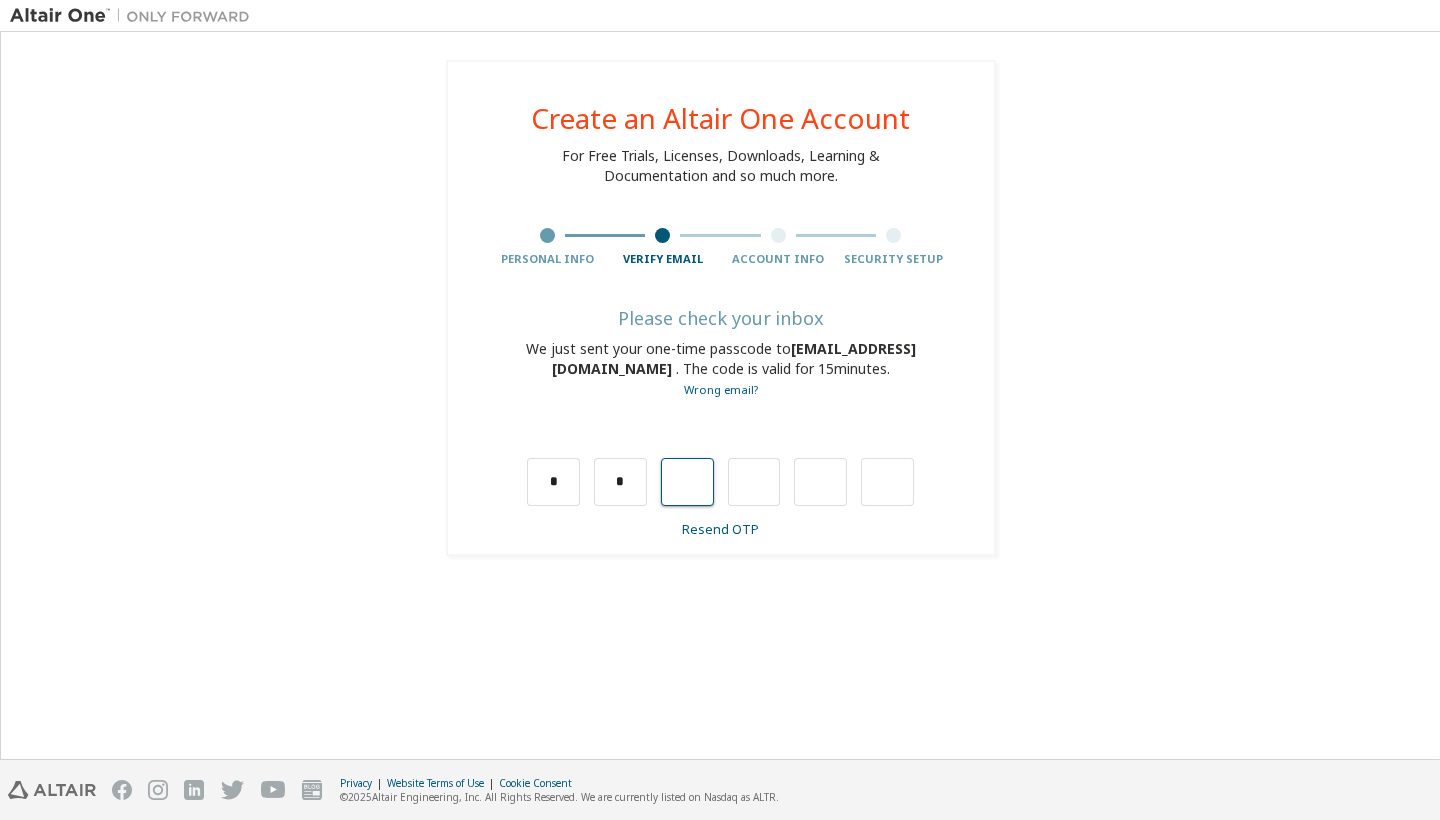 type on "*" 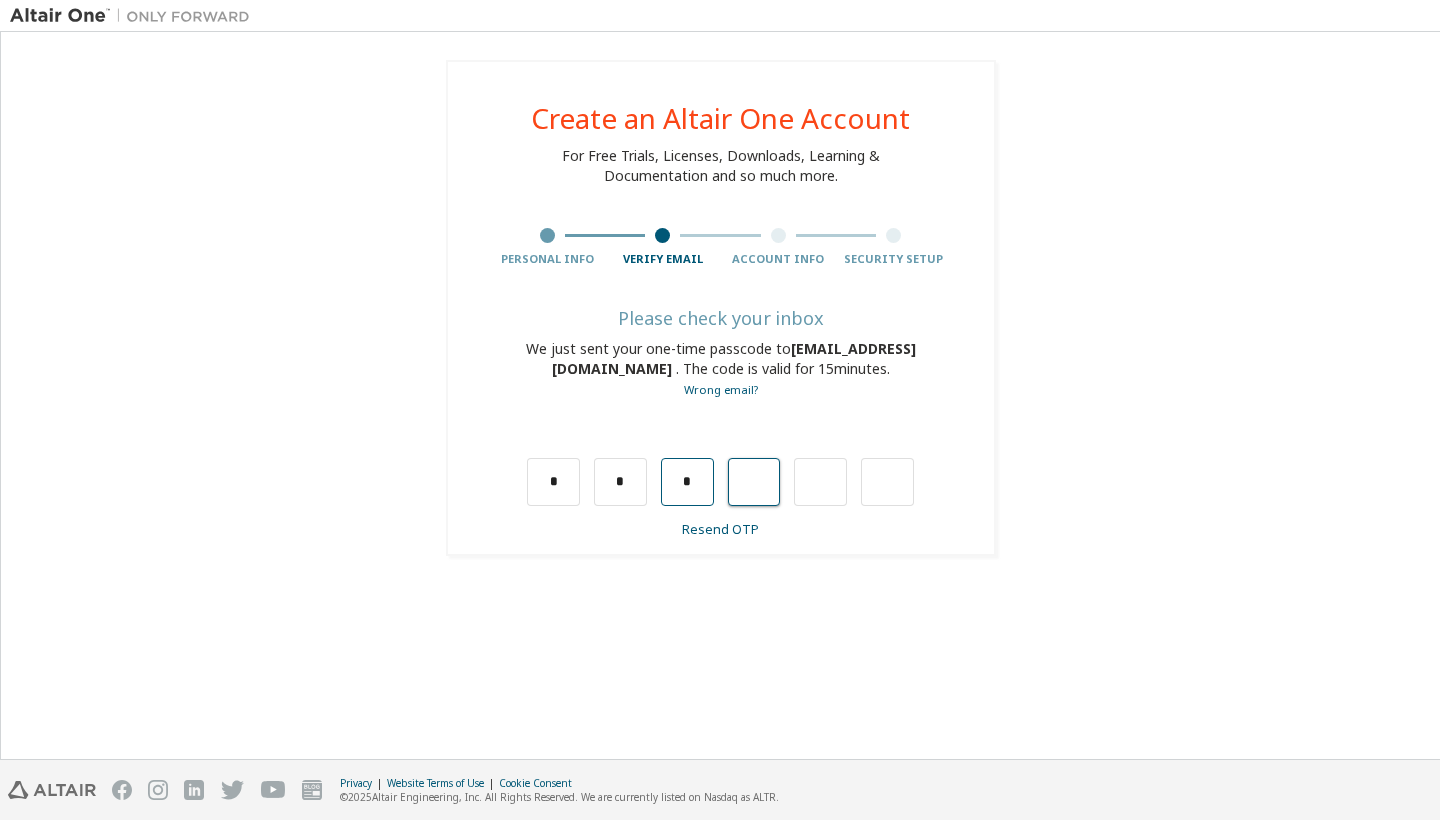 type on "*" 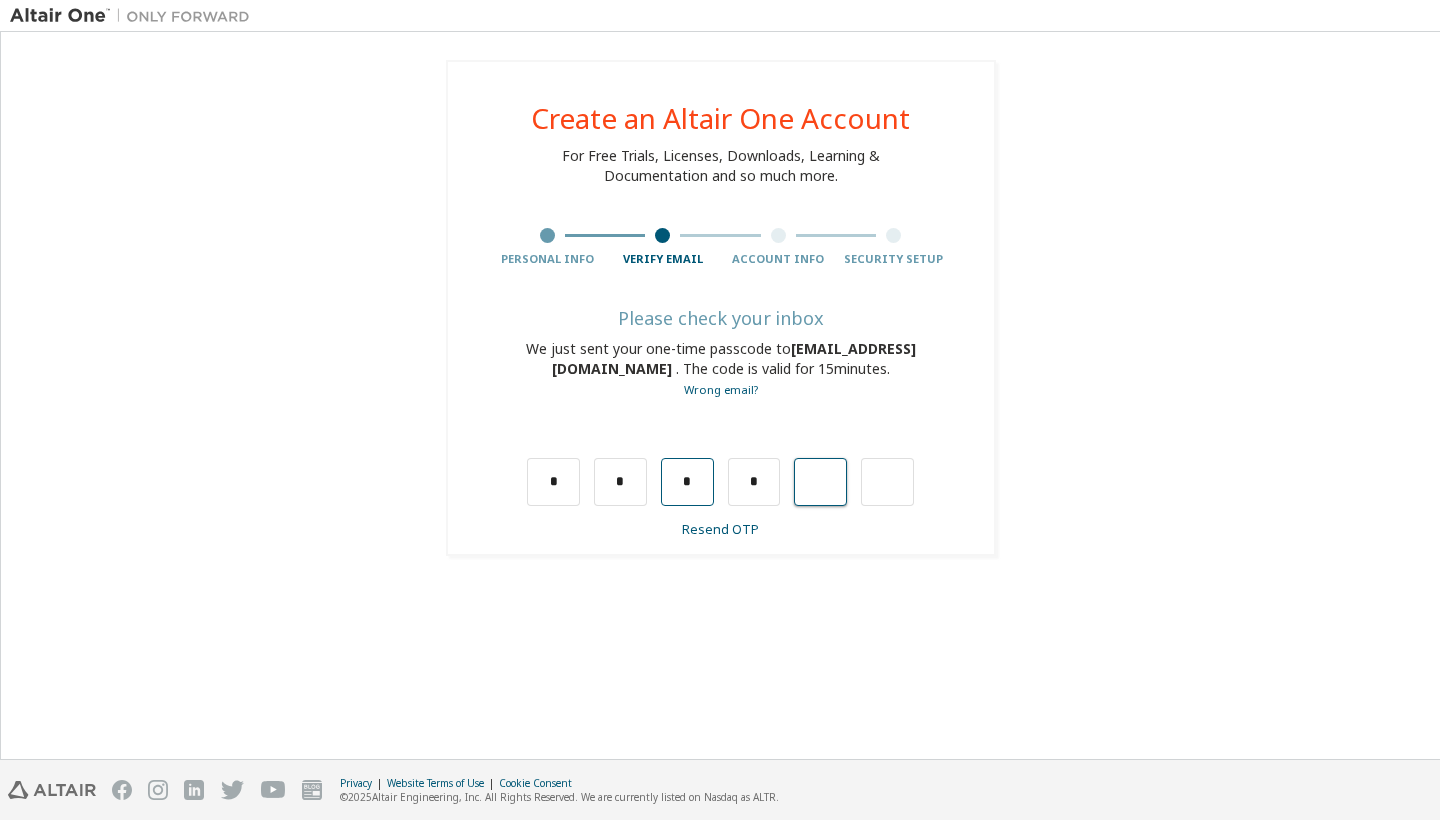 type on "*" 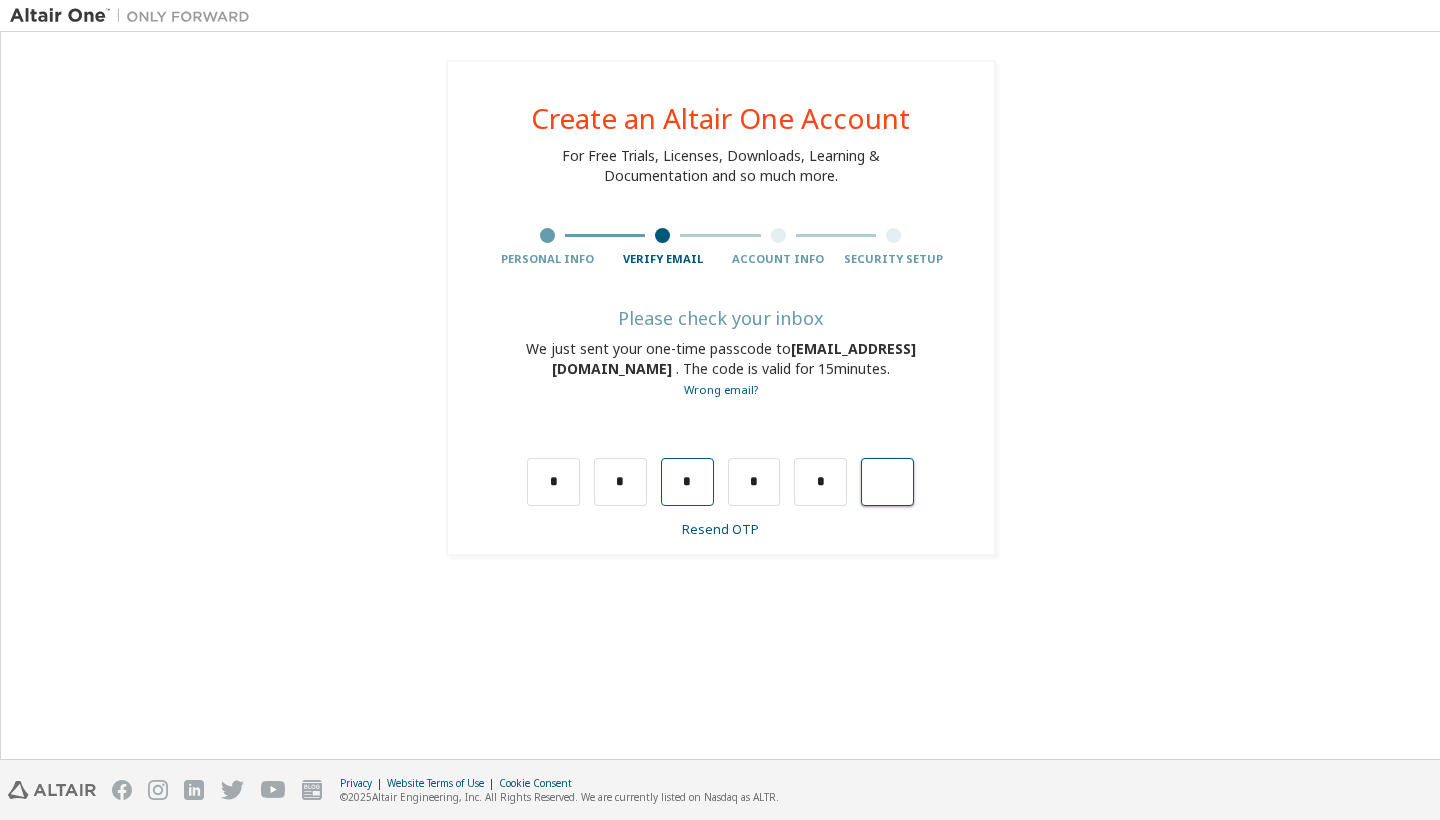 type on "*" 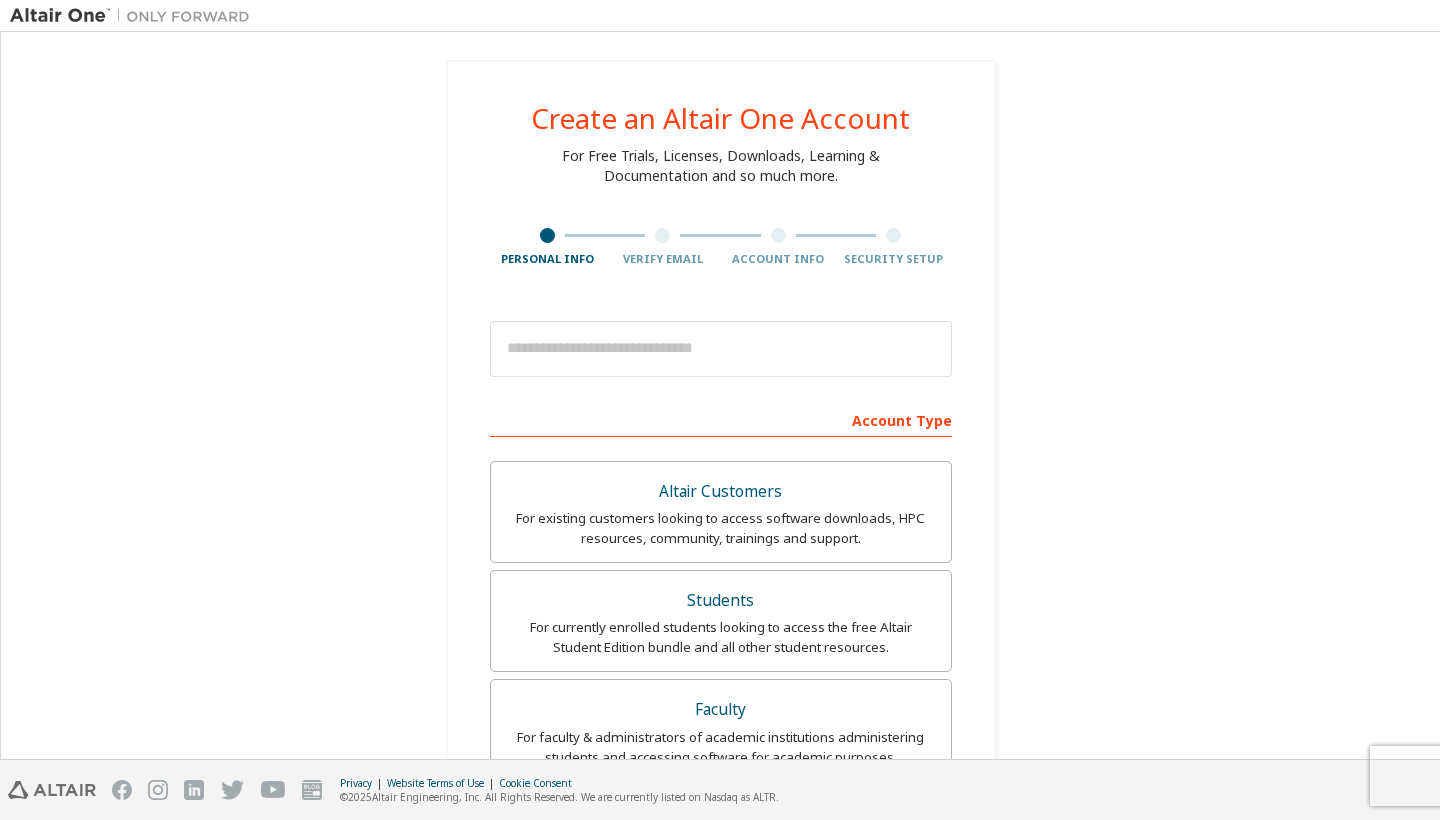 scroll, scrollTop: 0, scrollLeft: 0, axis: both 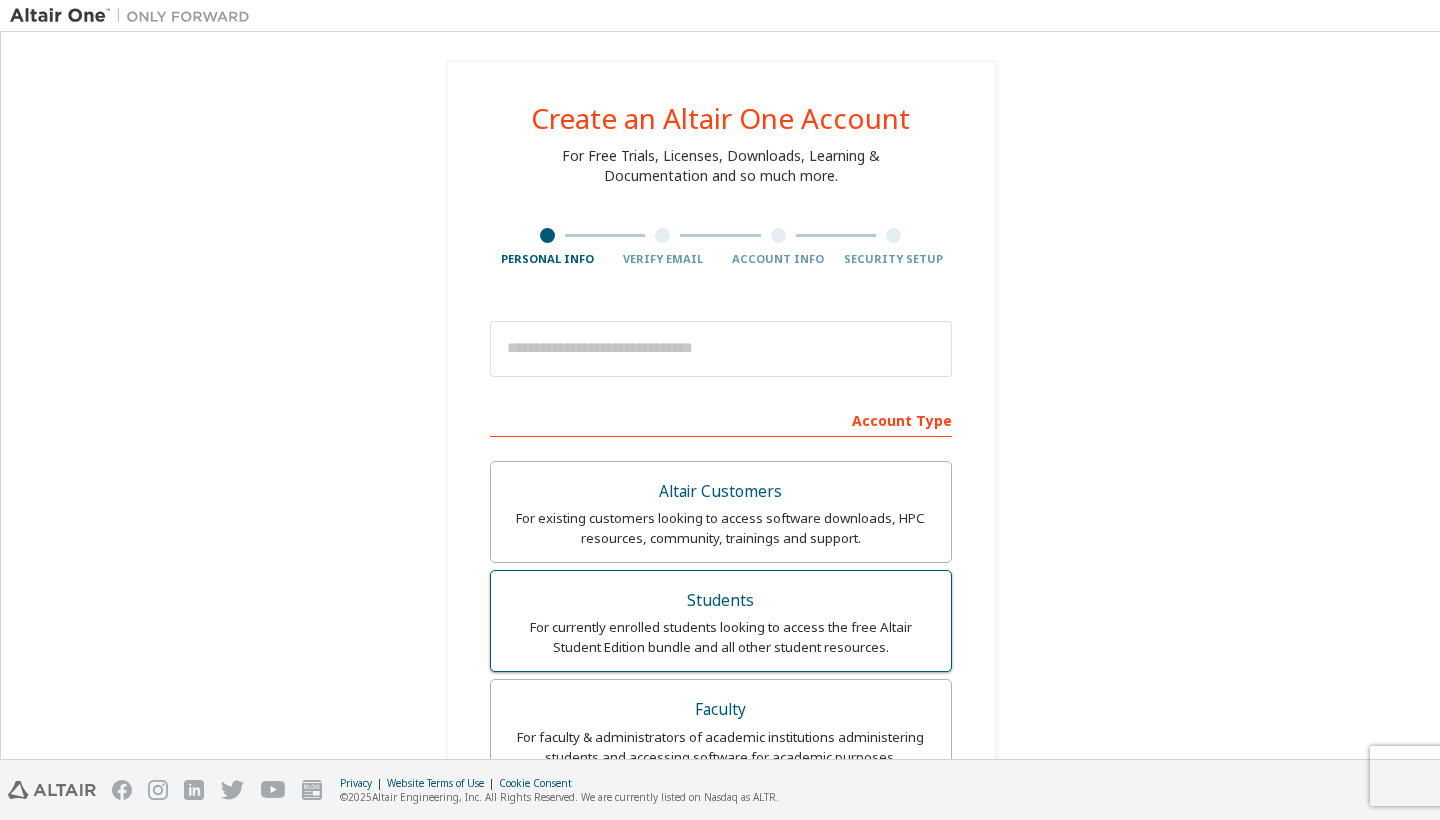 click on "For currently enrolled students looking to access the free Altair Student Edition bundle and all other student resources." at bounding box center [721, 637] 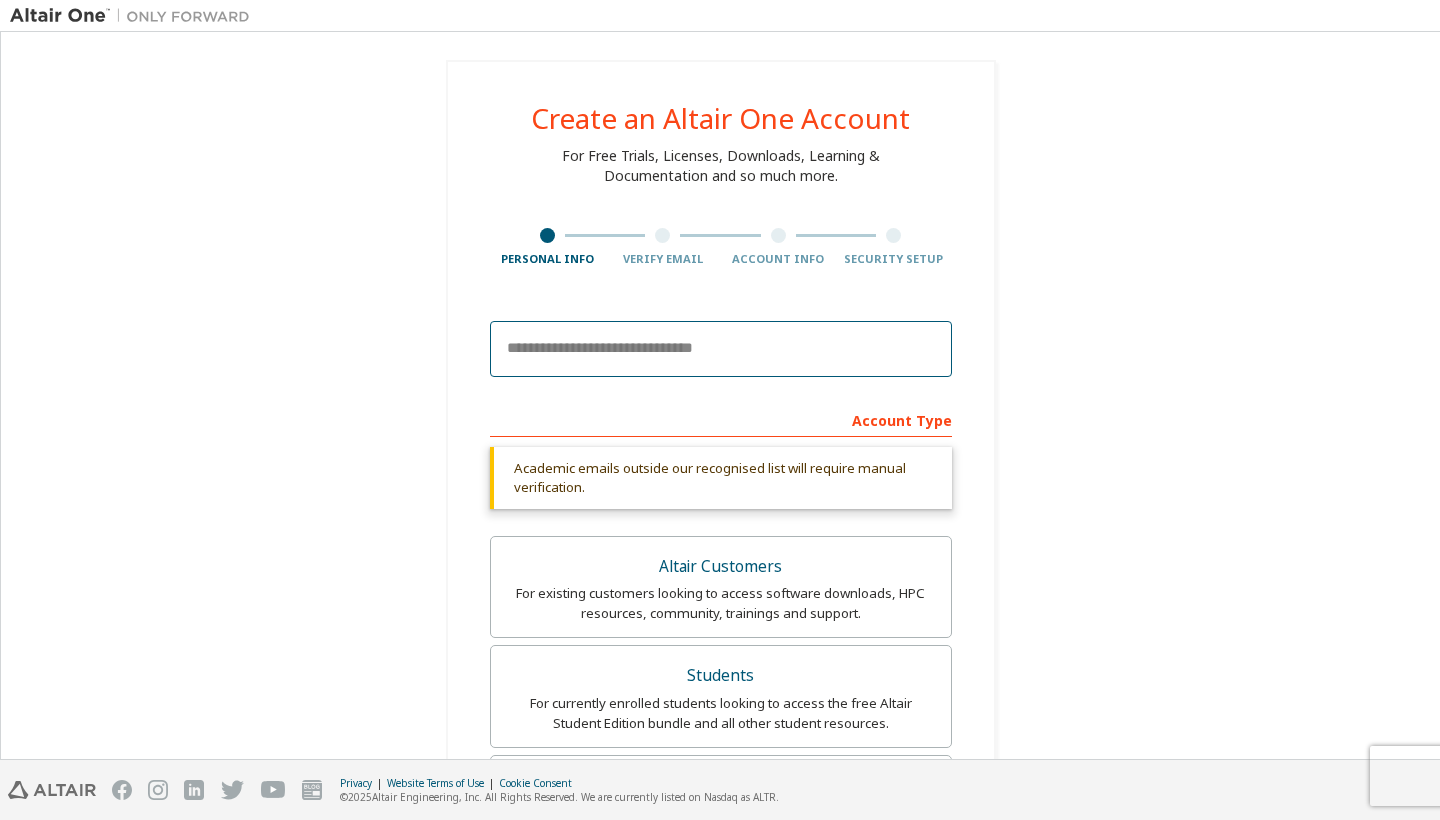 click at bounding box center [721, 349] 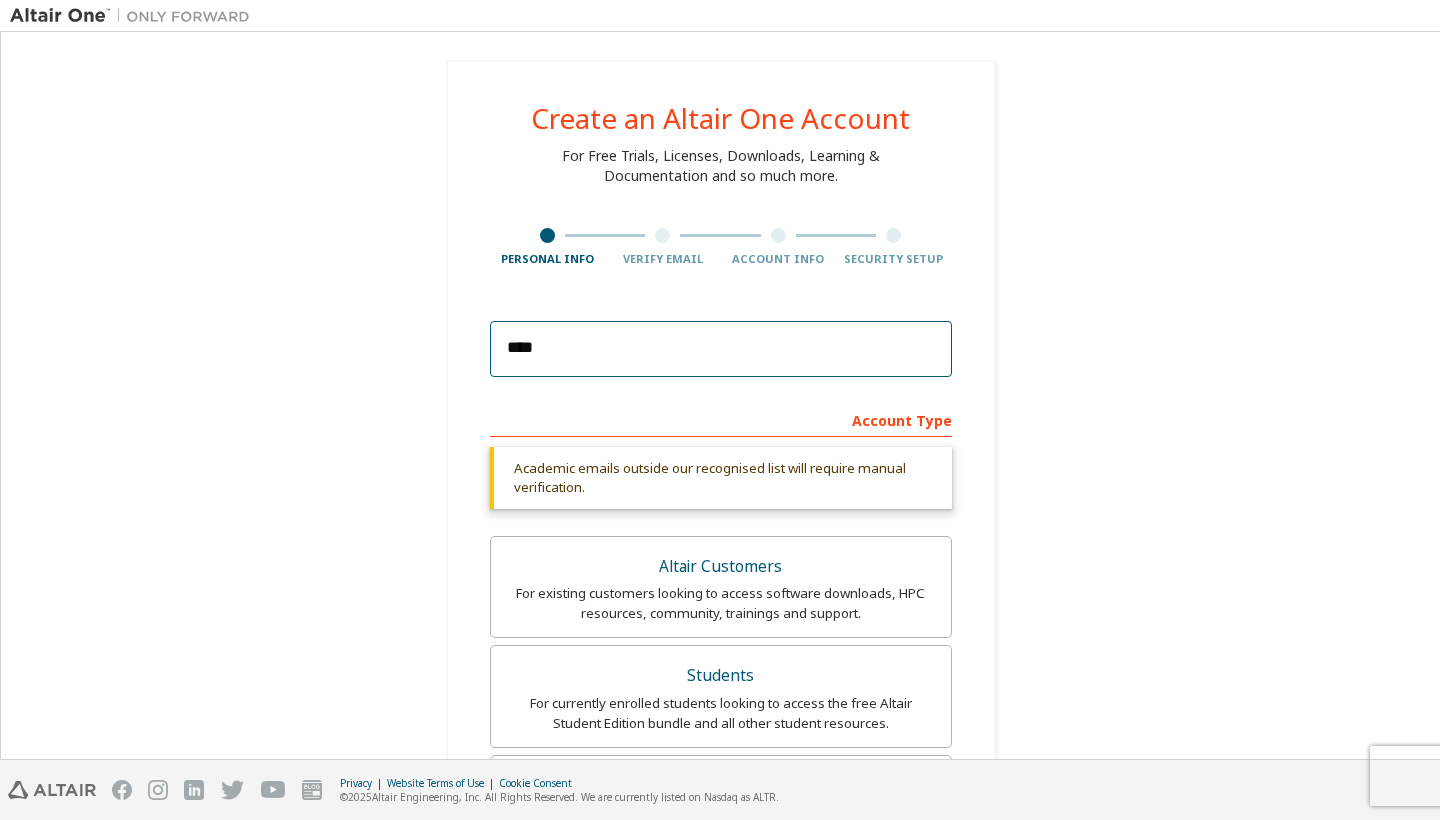 type on "****" 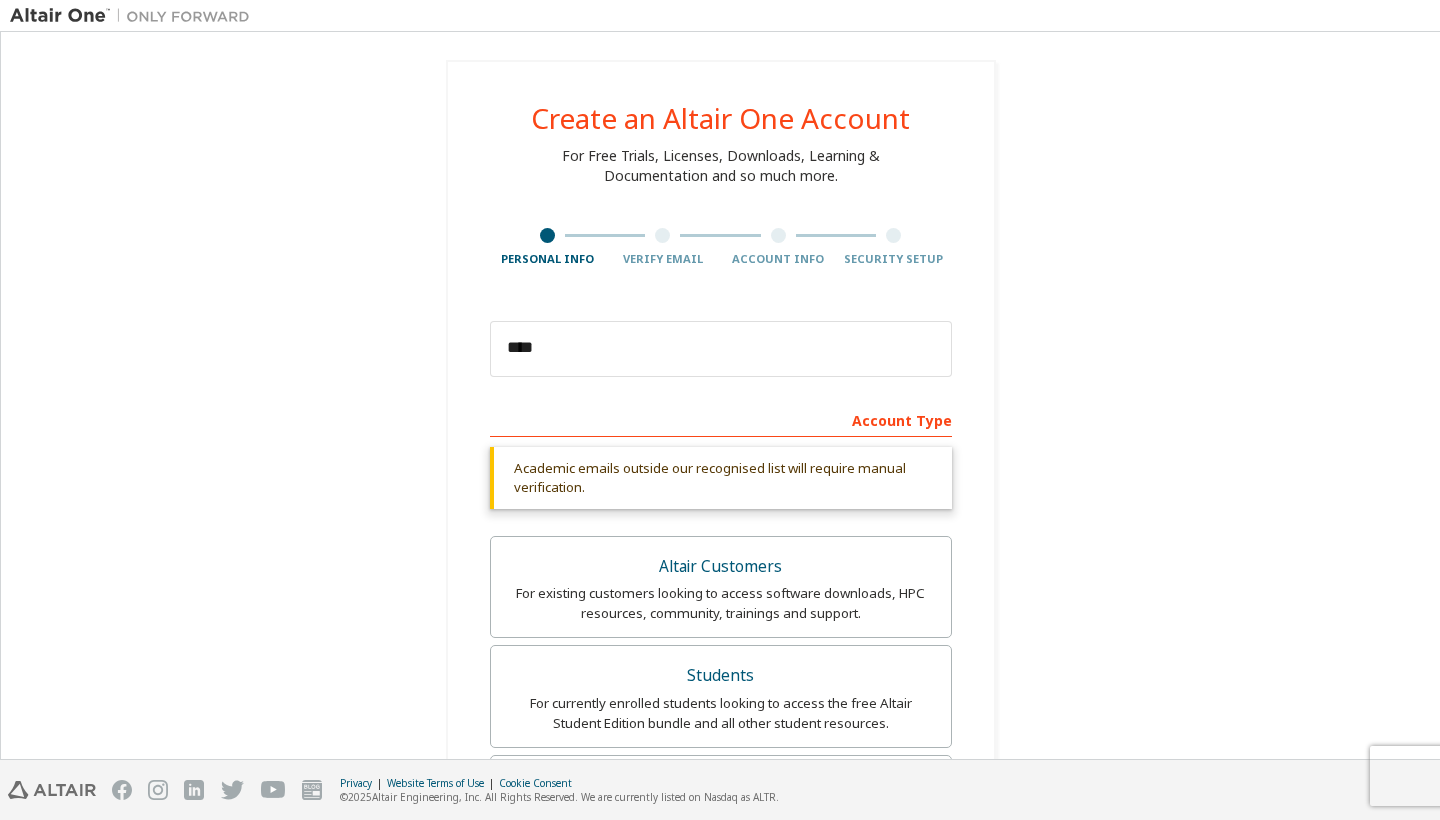 click at bounding box center [894, 235] 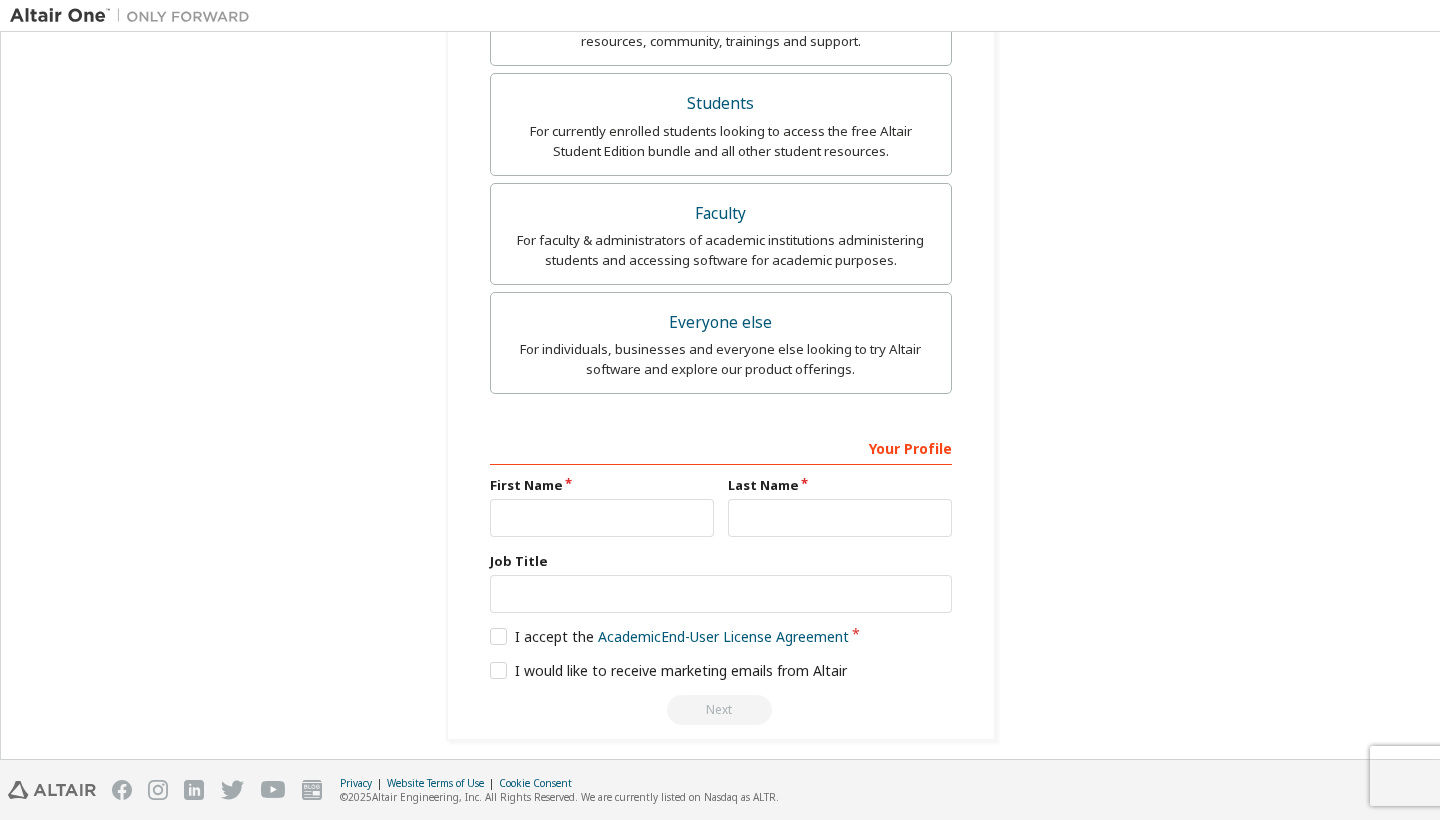 scroll, scrollTop: 571, scrollLeft: 0, axis: vertical 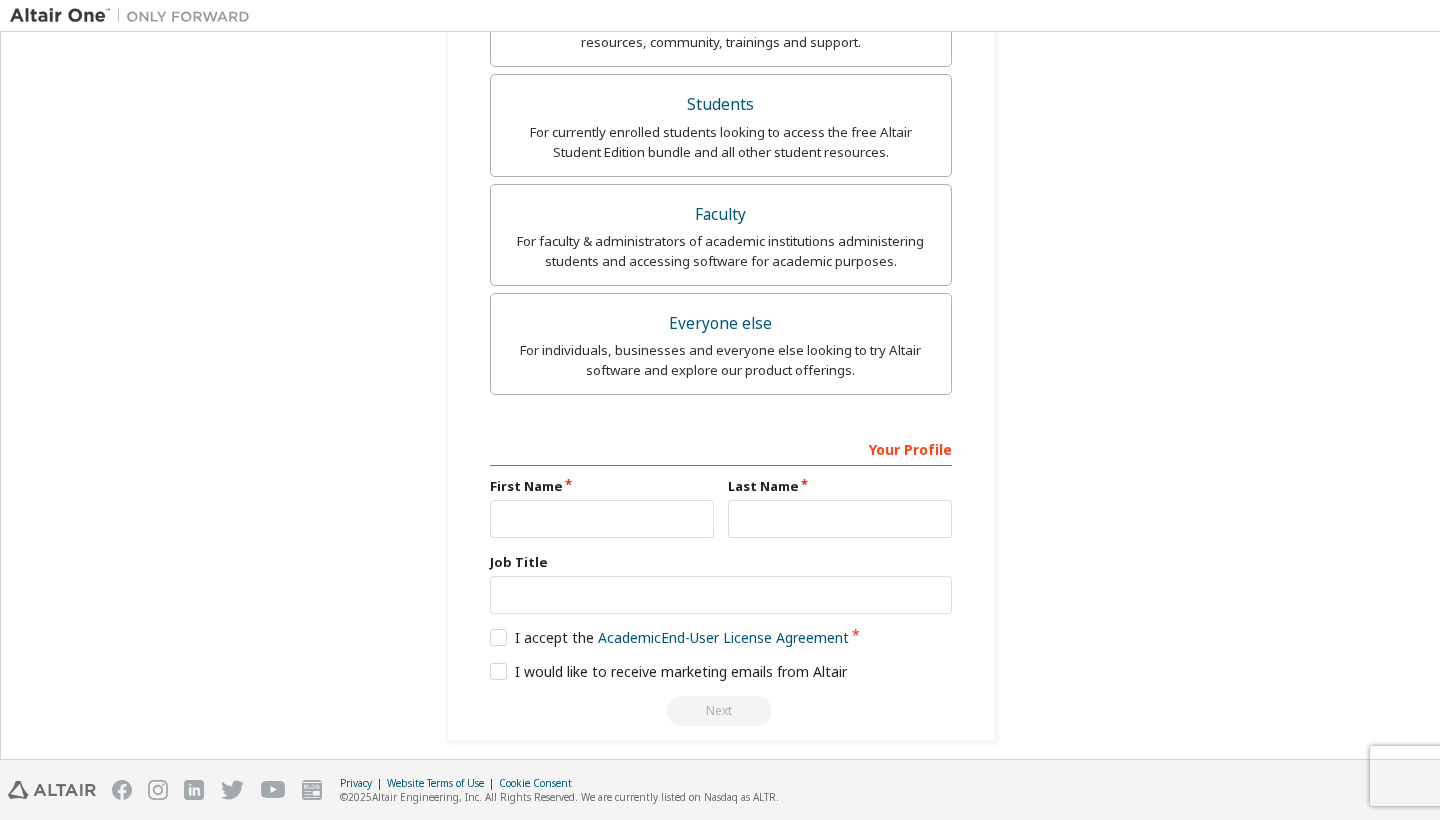 click on "Next" at bounding box center [721, 711] 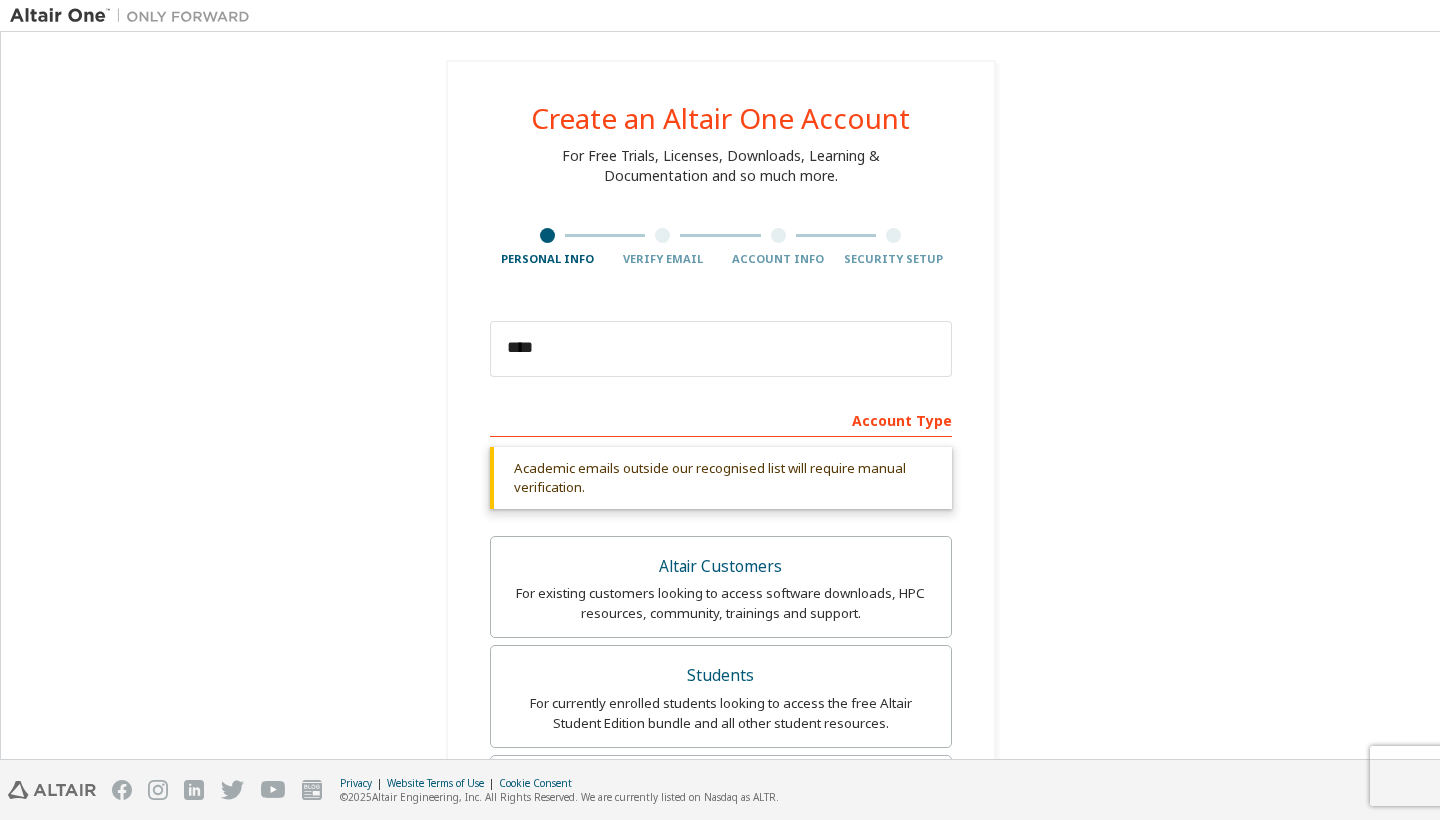scroll, scrollTop: 0, scrollLeft: 0, axis: both 